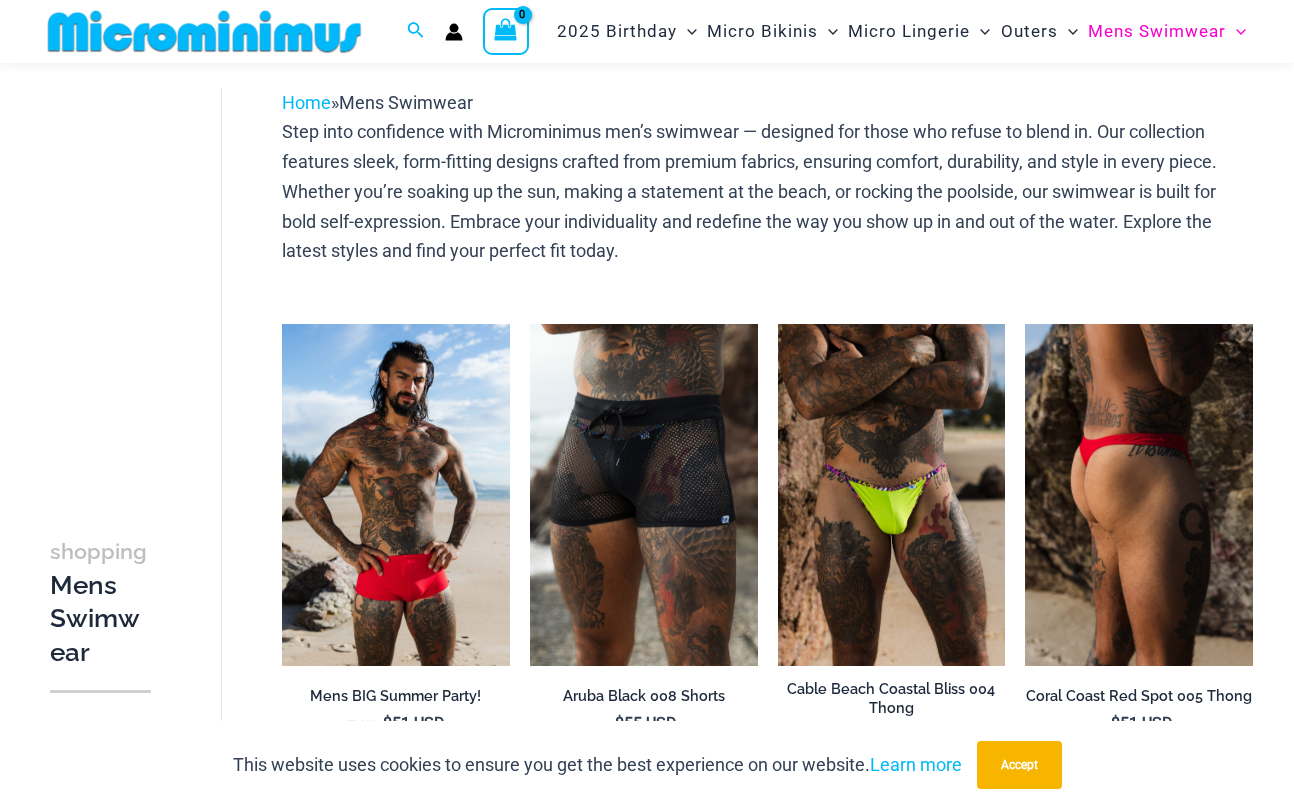 scroll, scrollTop: 77, scrollLeft: 0, axis: vertical 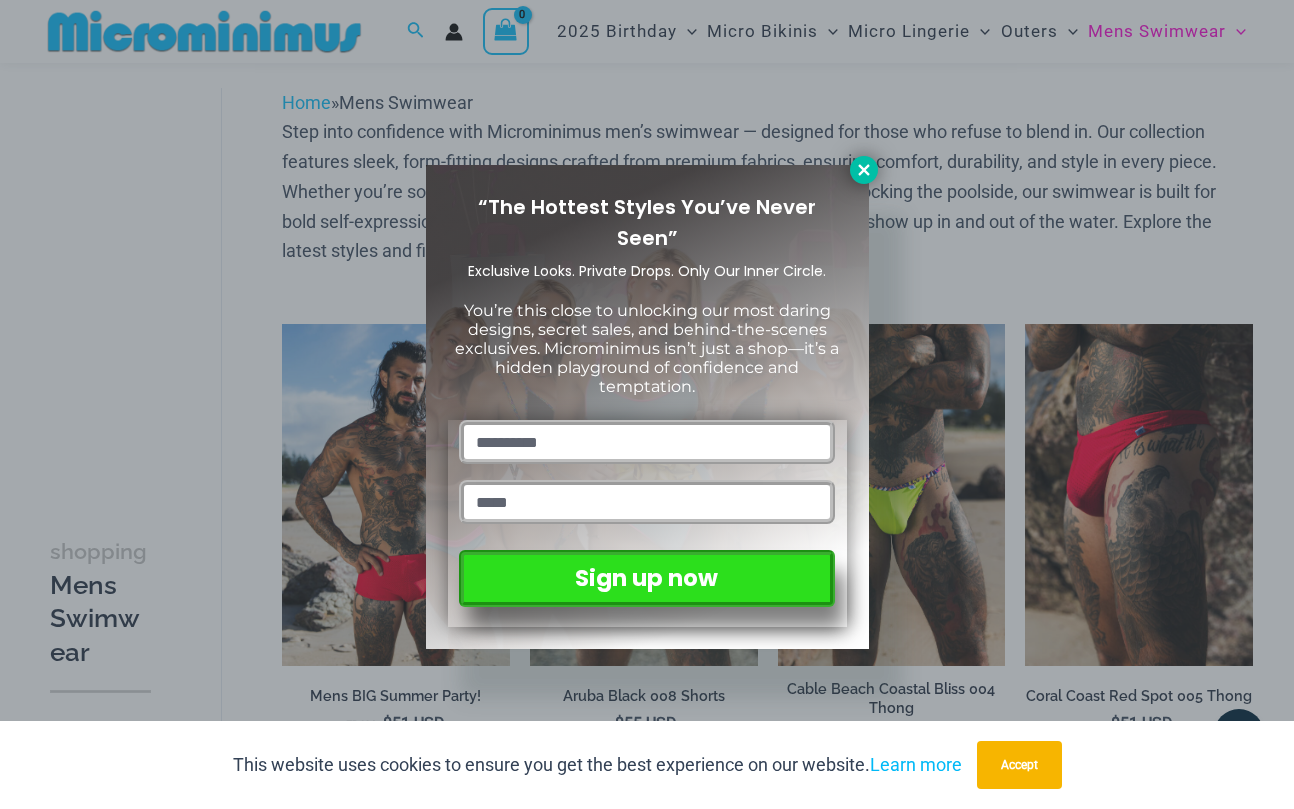 click 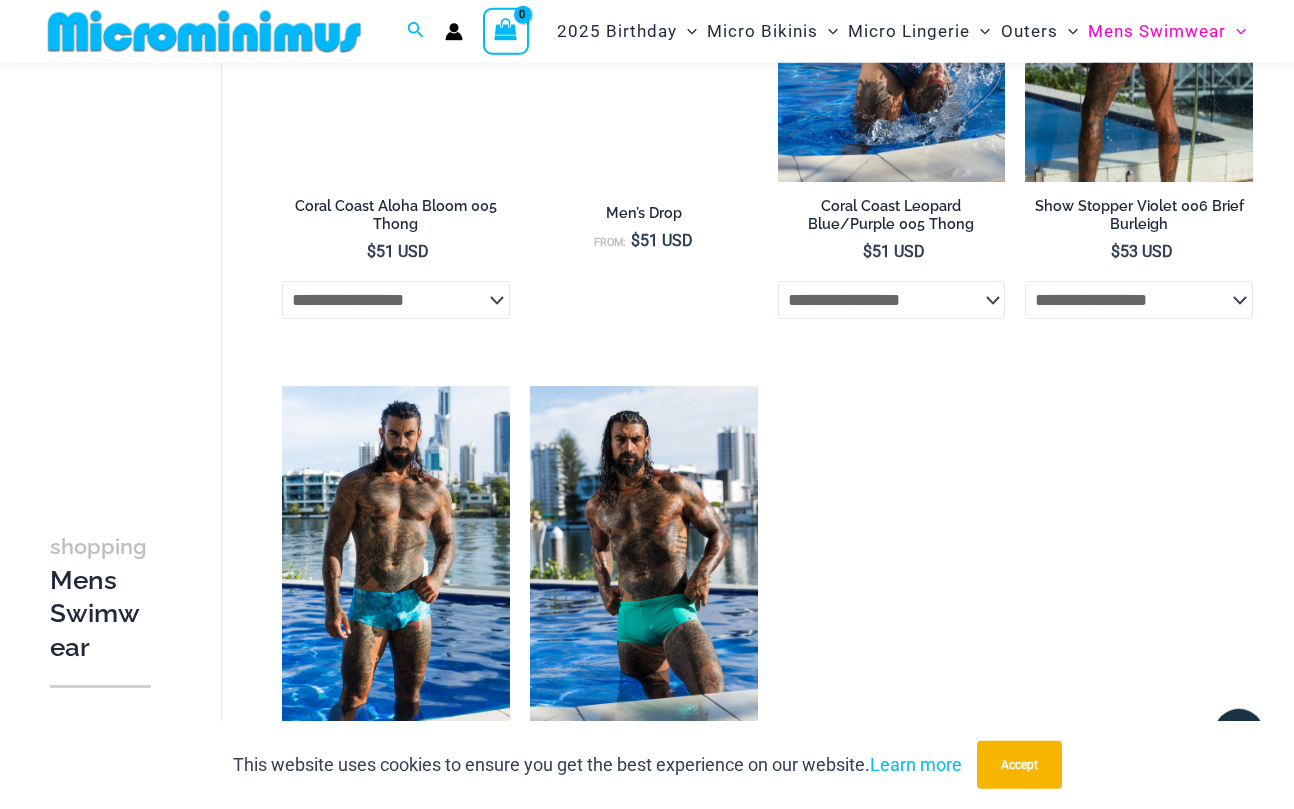 scroll, scrollTop: 2255, scrollLeft: 0, axis: vertical 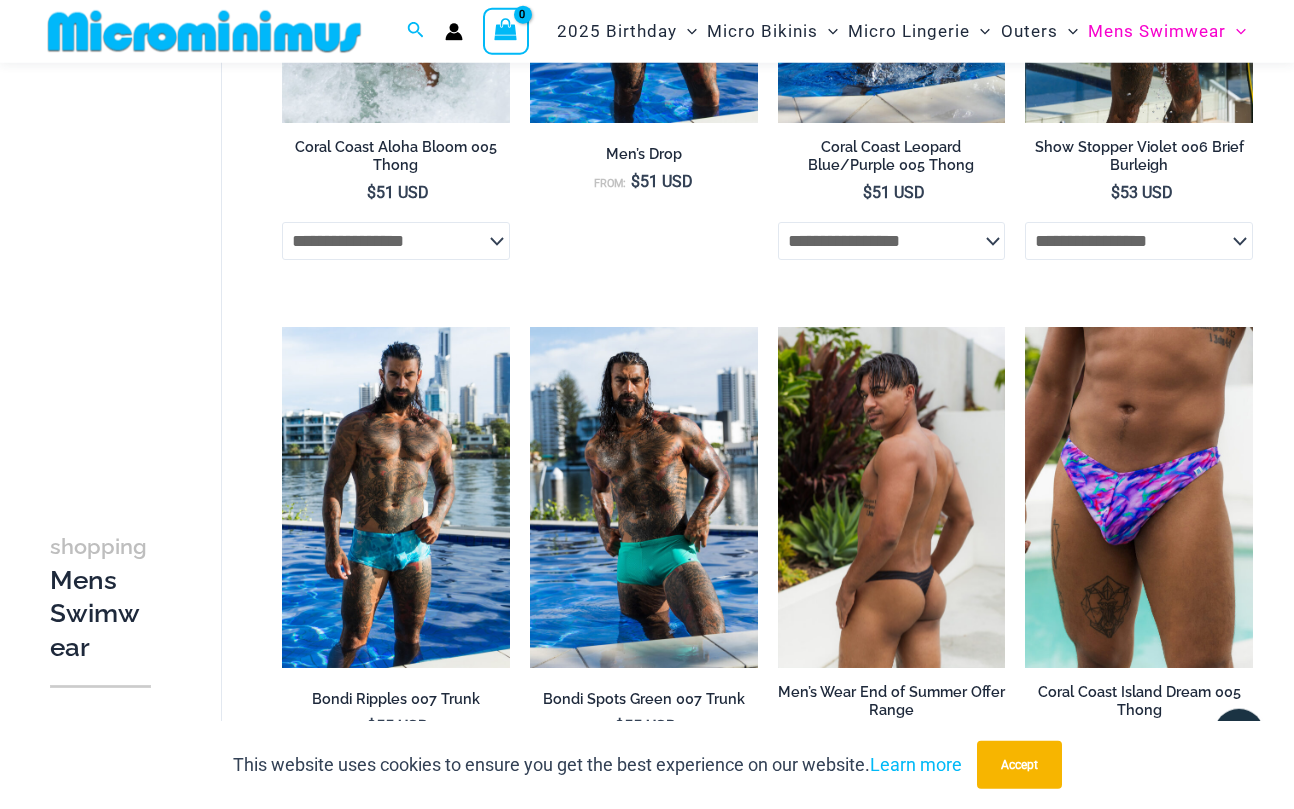 click at bounding box center [892, 498] 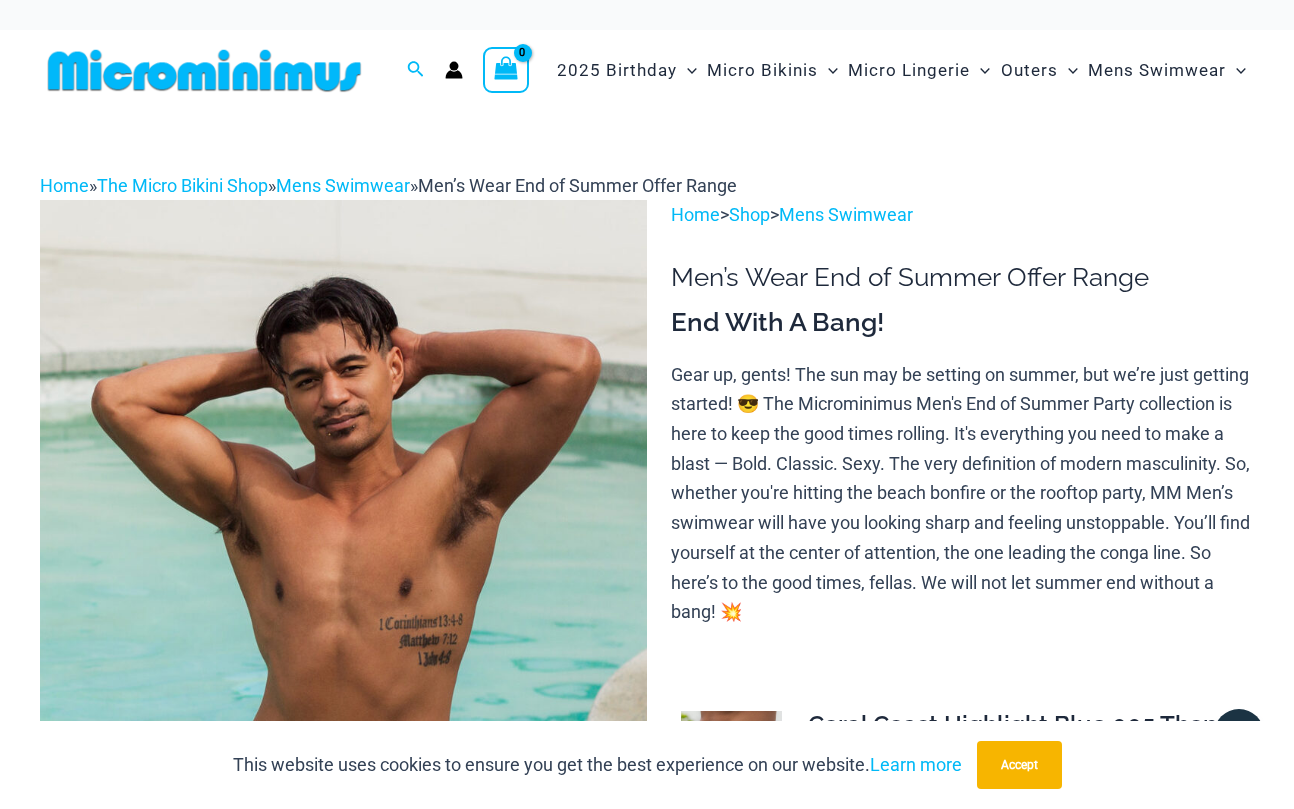 scroll, scrollTop: 0, scrollLeft: 0, axis: both 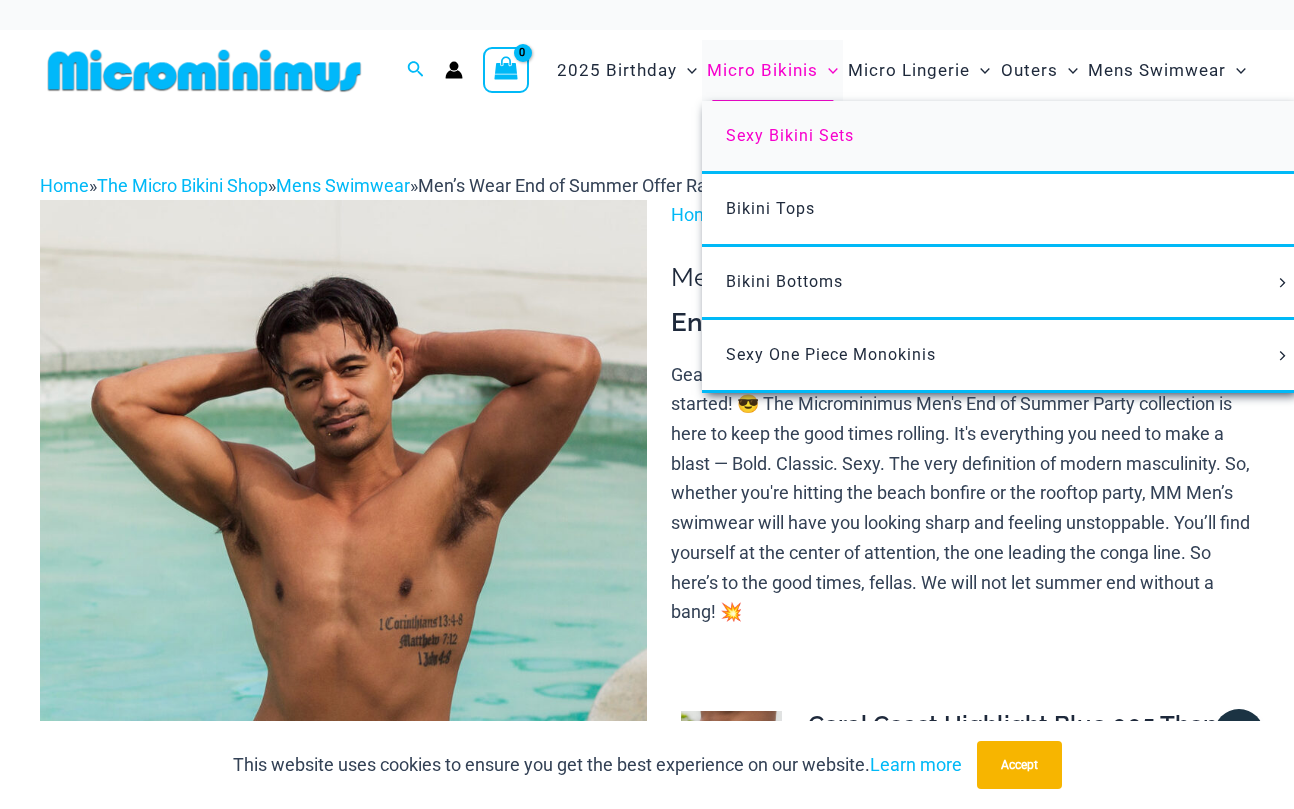 click on "Sexy Bikini Sets" at bounding box center [790, 135] 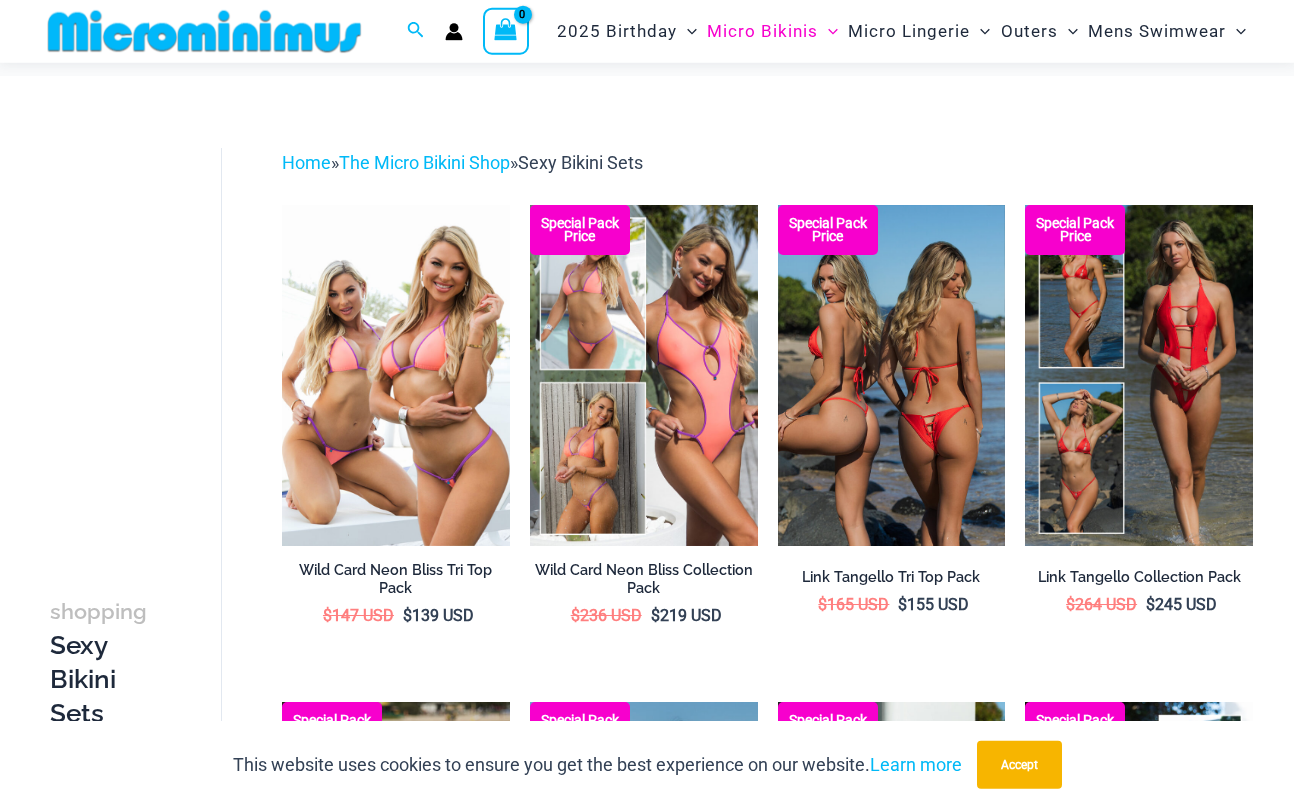 scroll, scrollTop: 109, scrollLeft: 0, axis: vertical 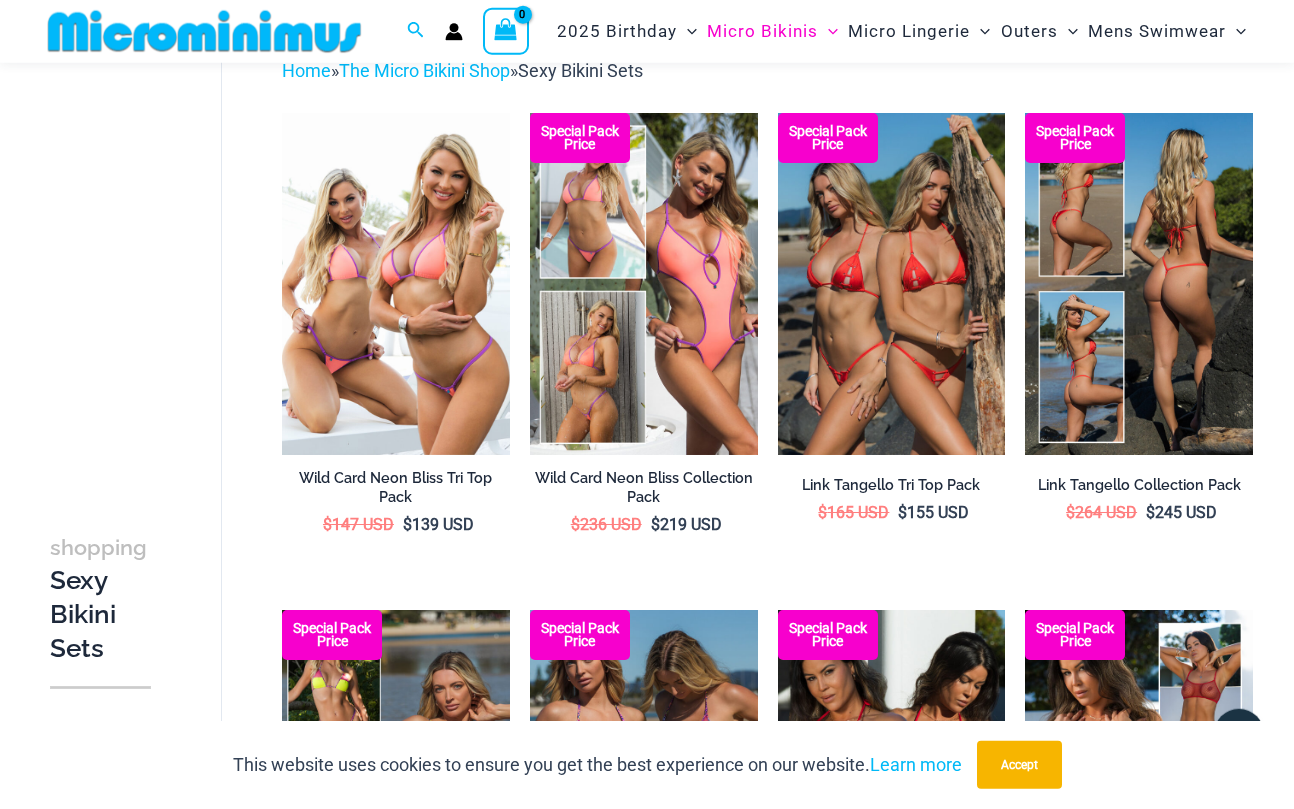 click at bounding box center (1139, 284) 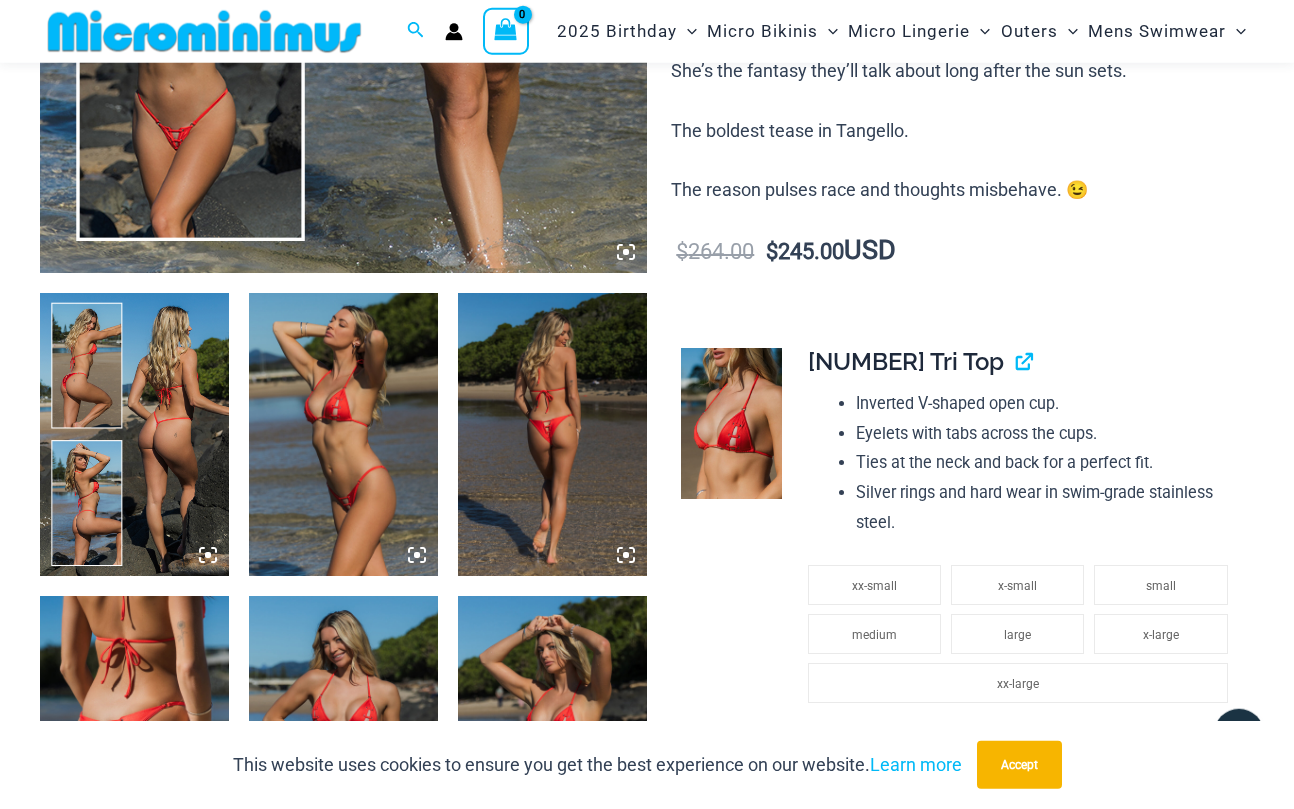 scroll, scrollTop: 823, scrollLeft: 0, axis: vertical 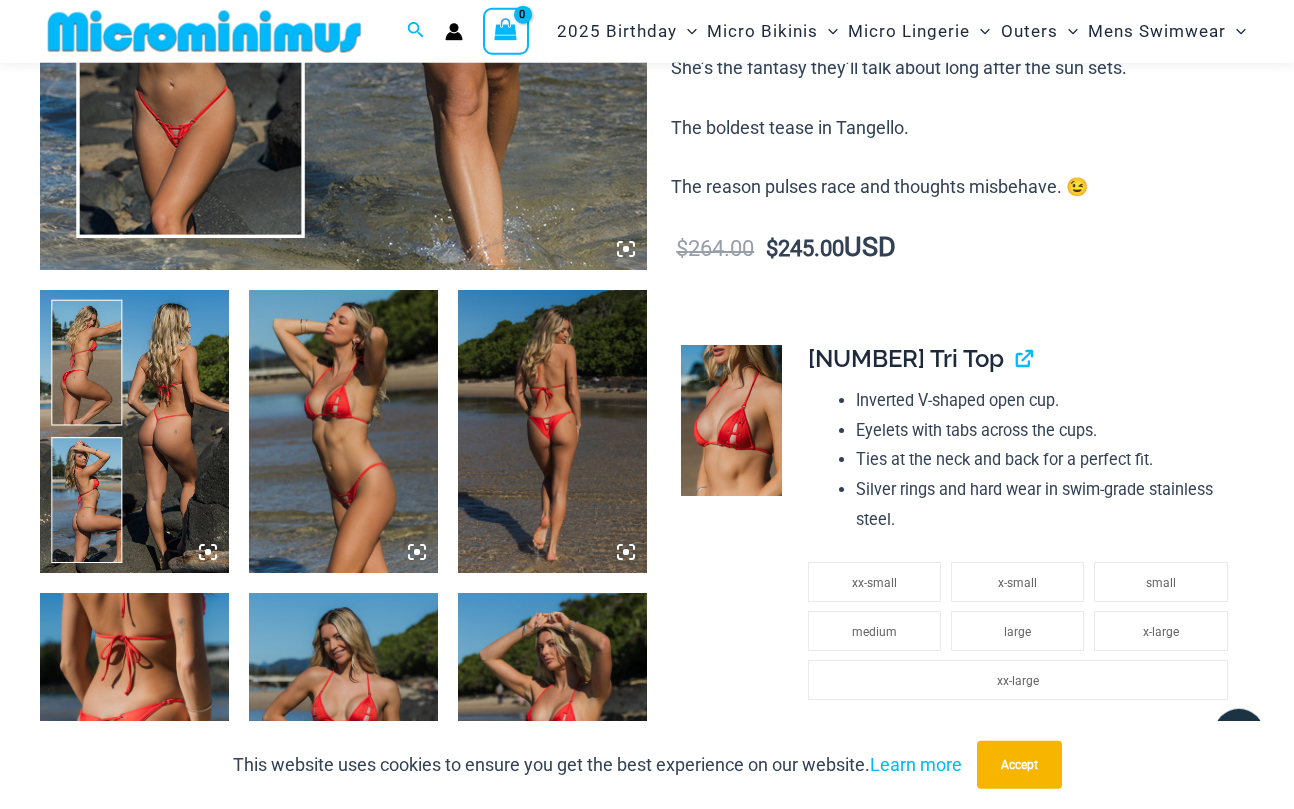 click at bounding box center (134, 432) 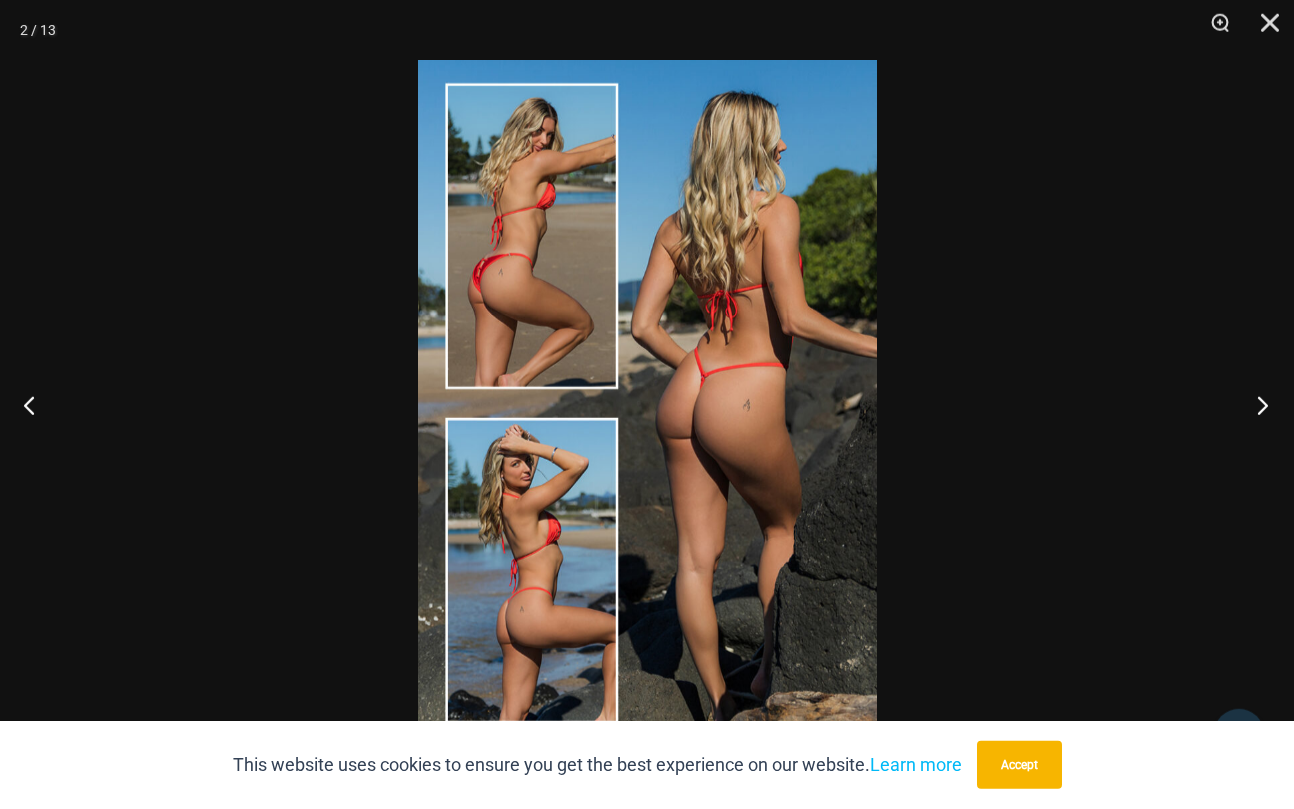 click at bounding box center (1256, 405) 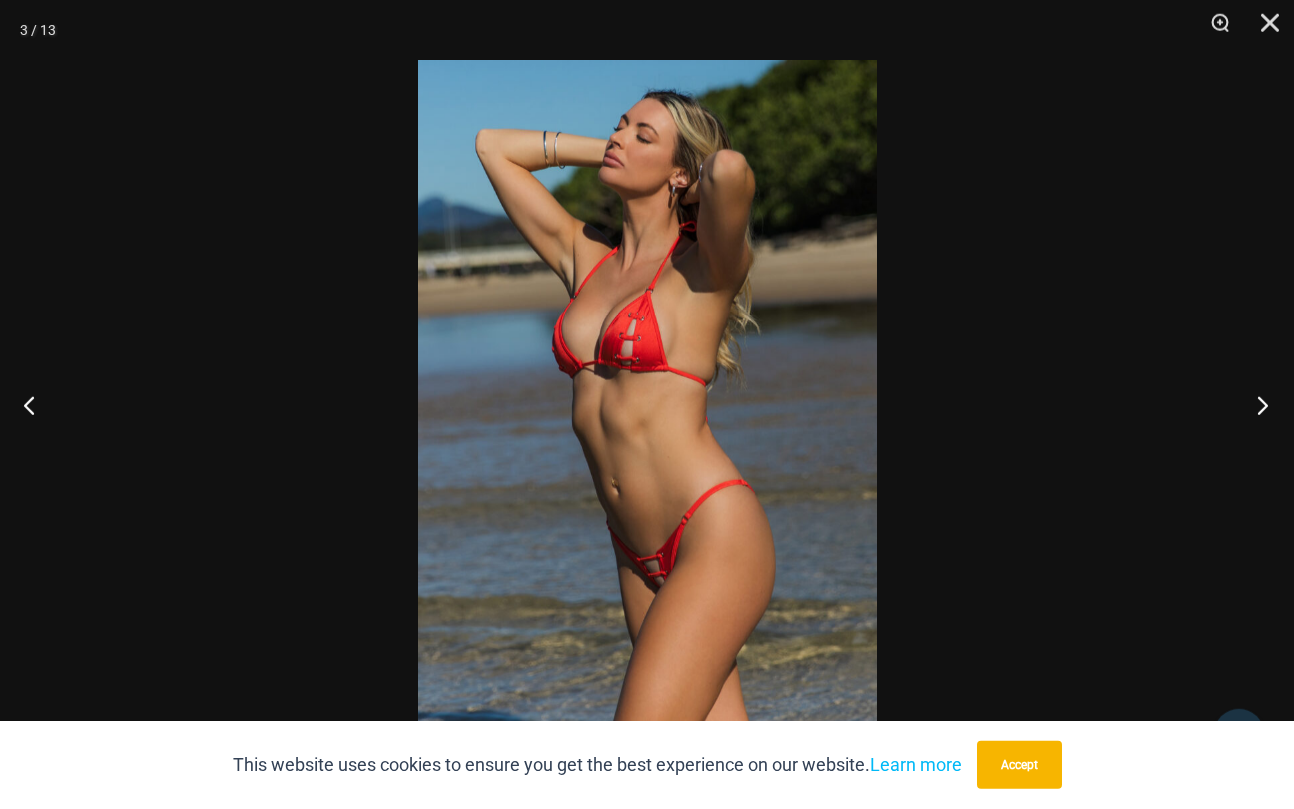 click at bounding box center (1256, 405) 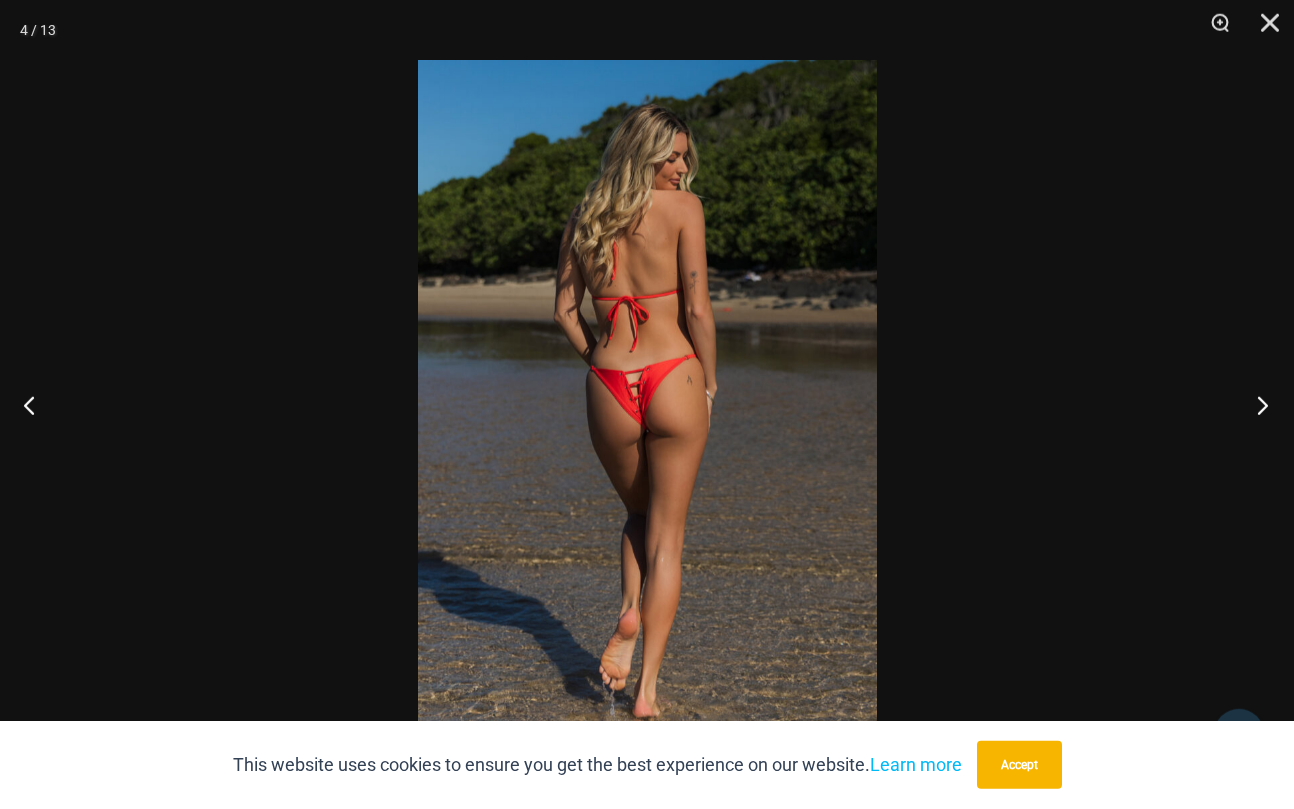click at bounding box center (1256, 405) 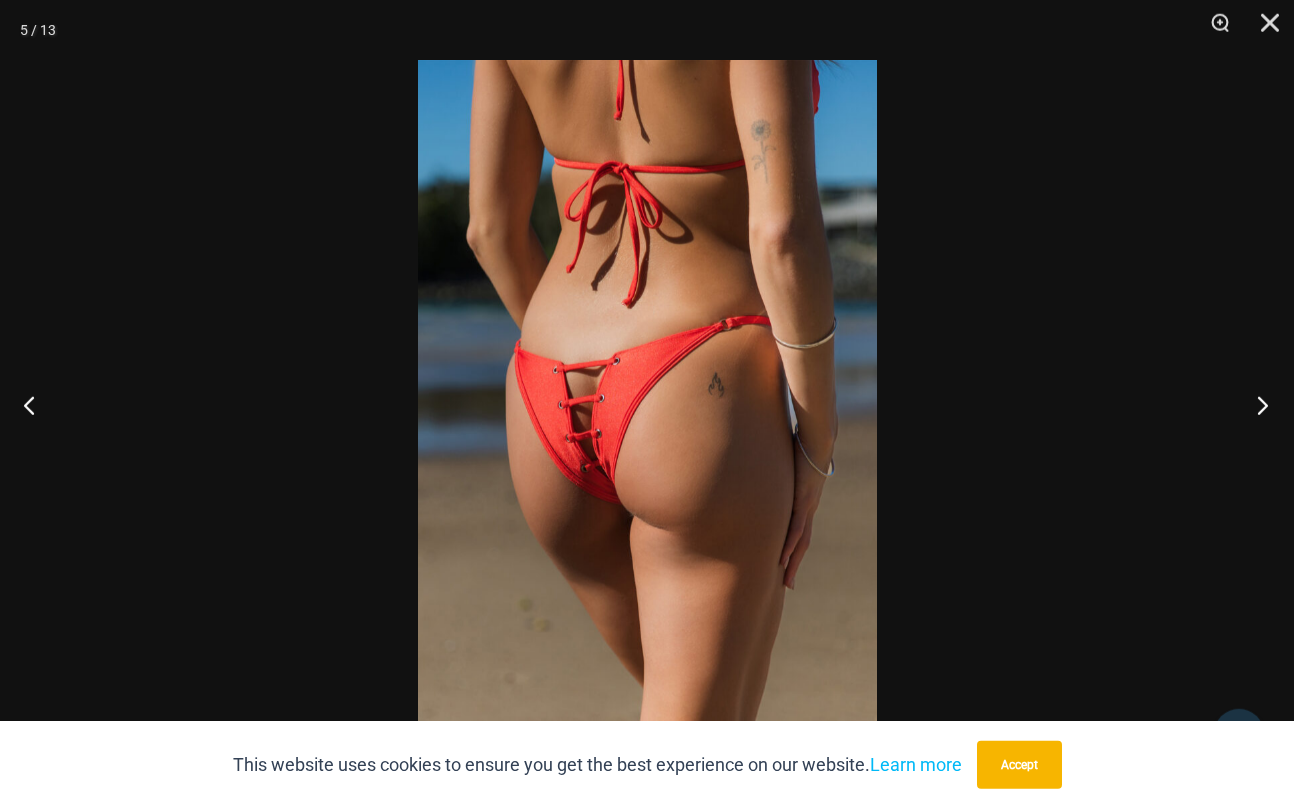 click at bounding box center (1256, 405) 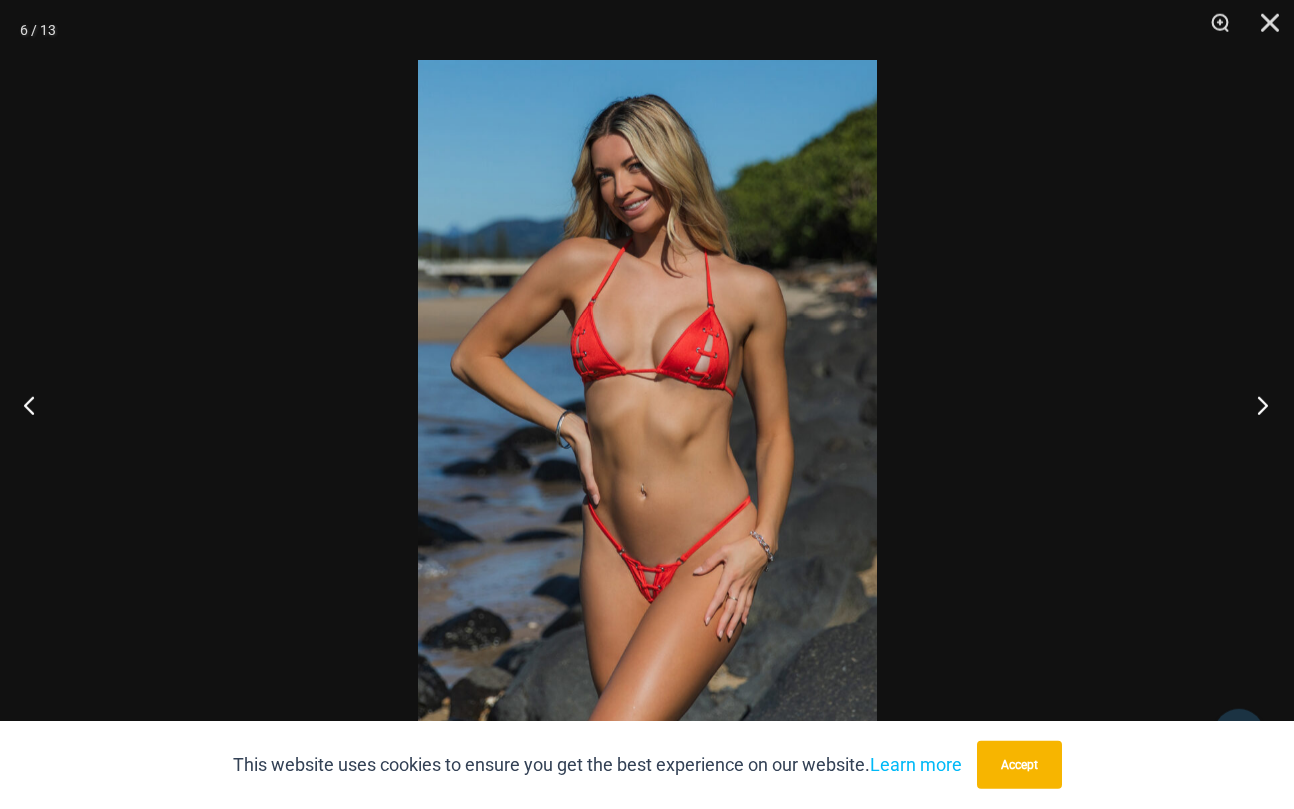 click at bounding box center (1256, 405) 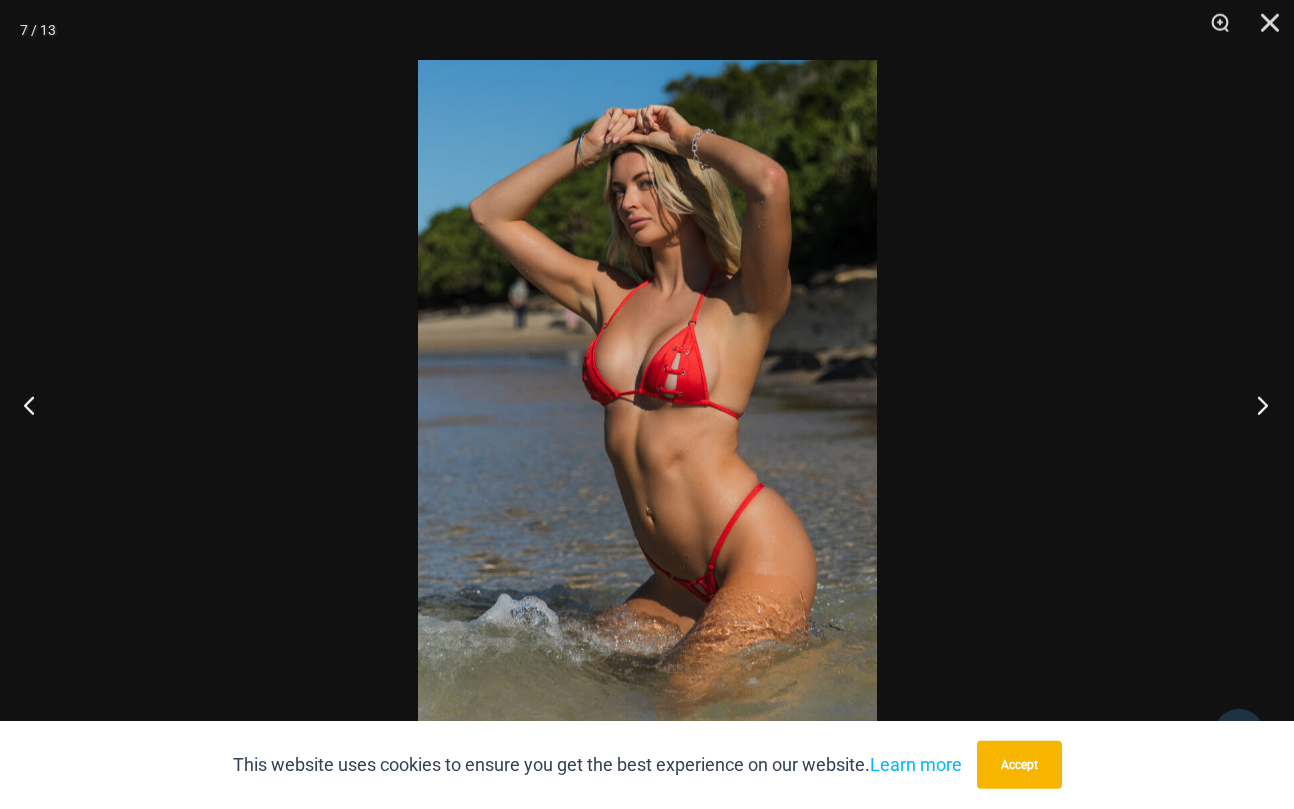 click at bounding box center [1256, 405] 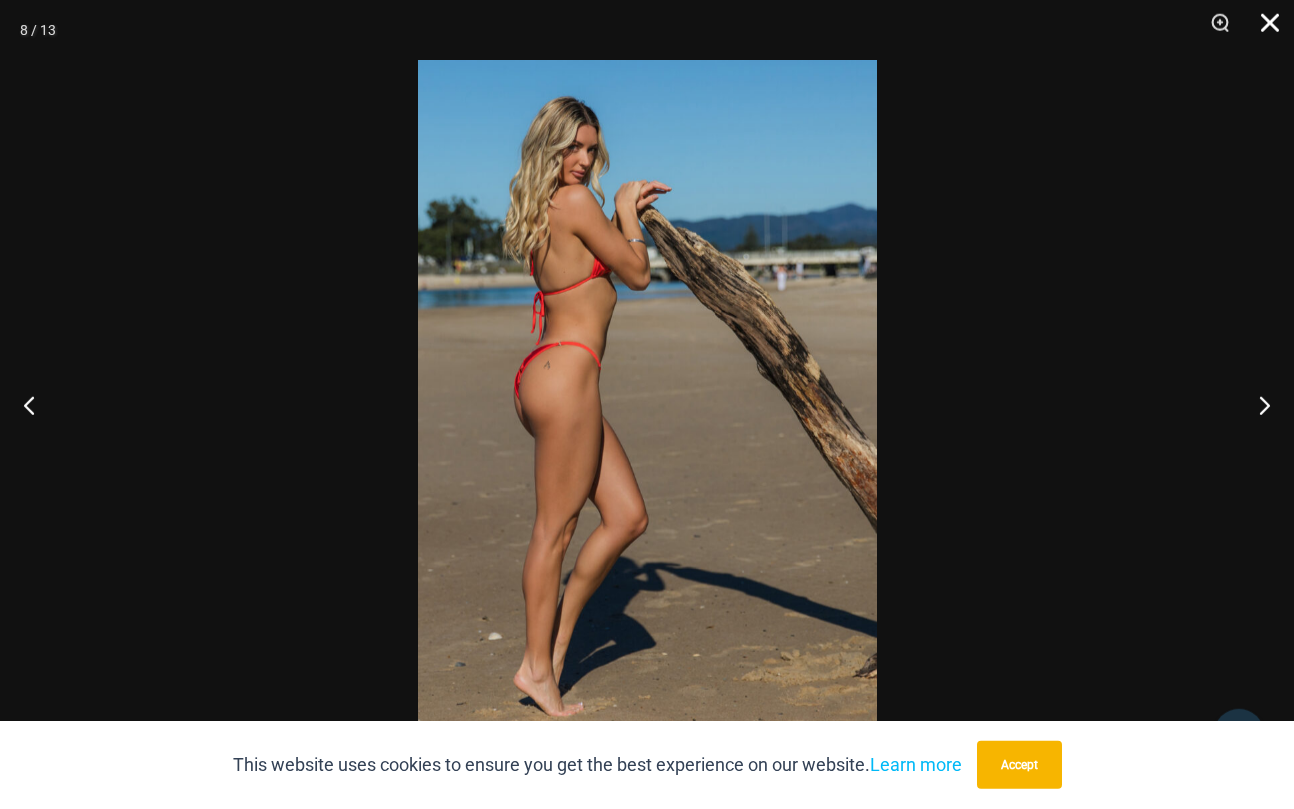 click at bounding box center (1263, 30) 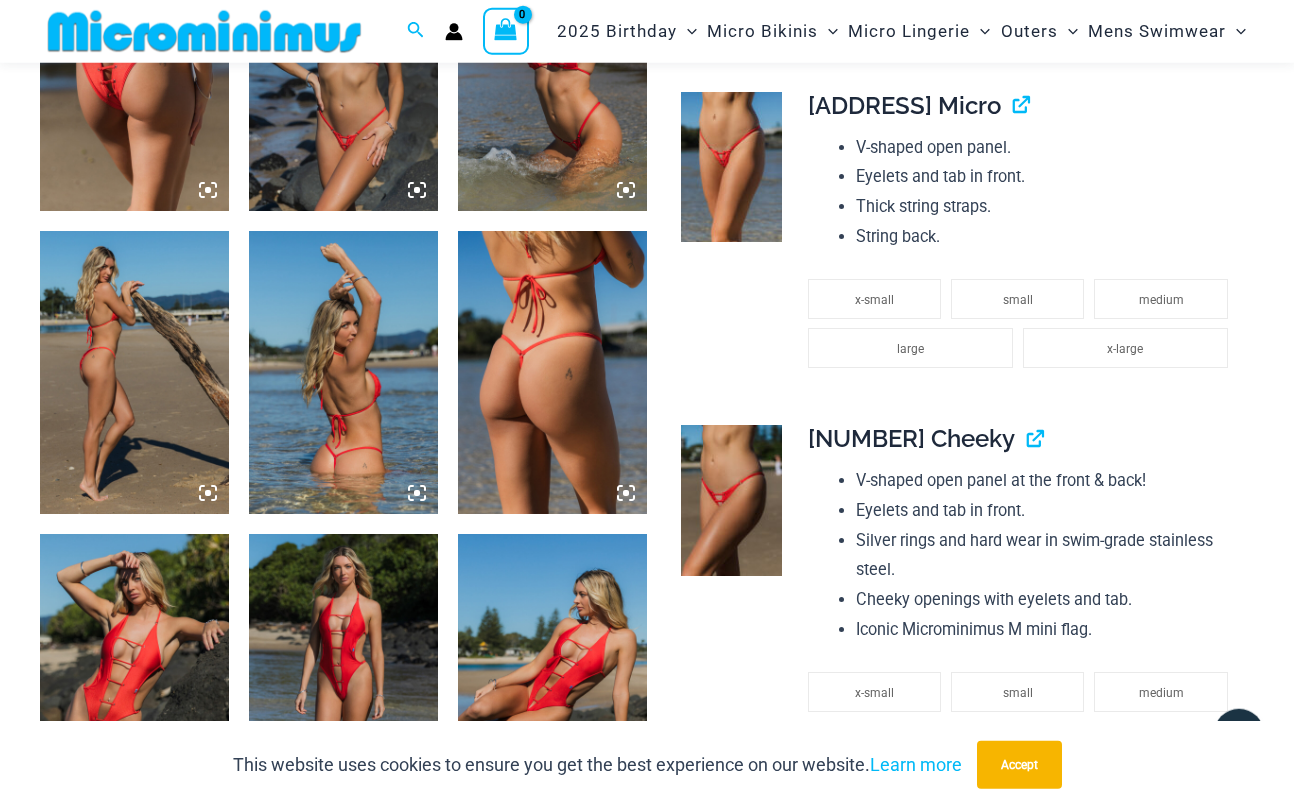 scroll, scrollTop: 1492, scrollLeft: 0, axis: vertical 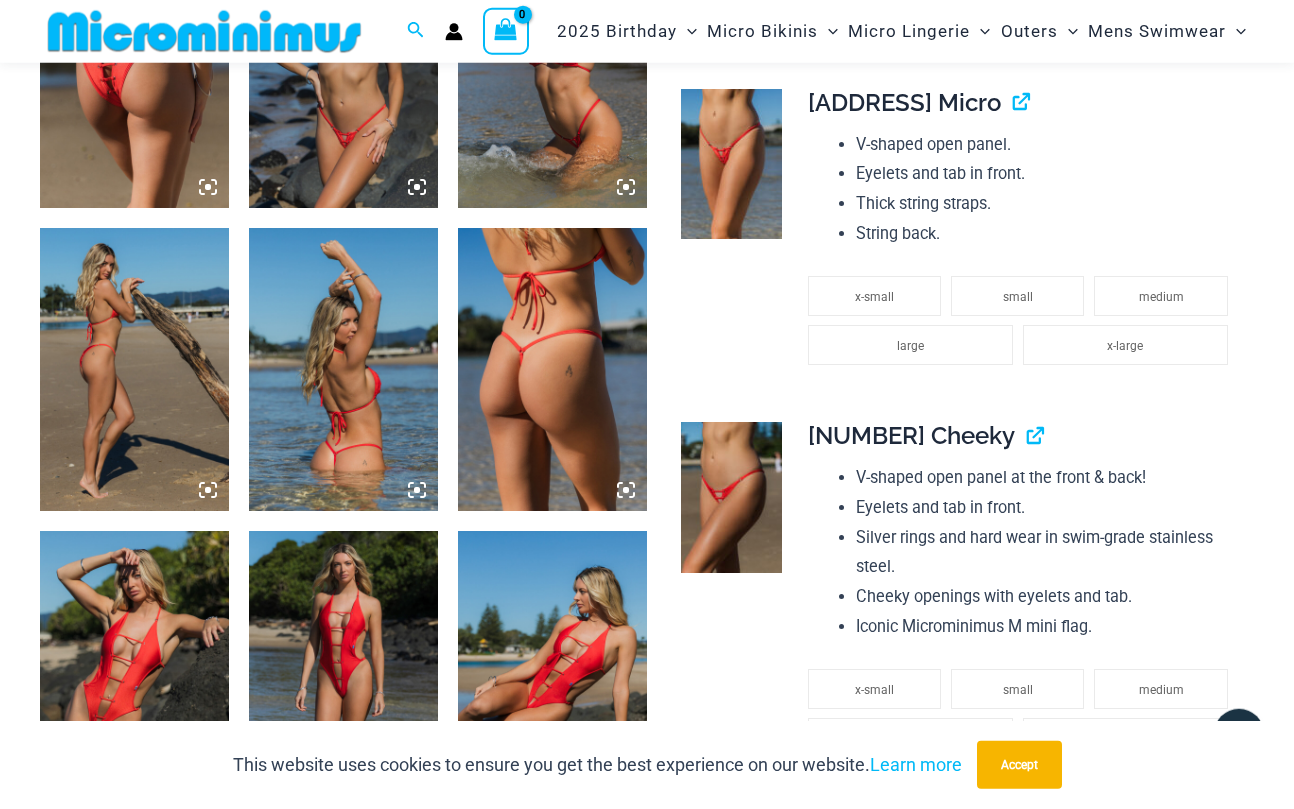 click at bounding box center [134, 370] 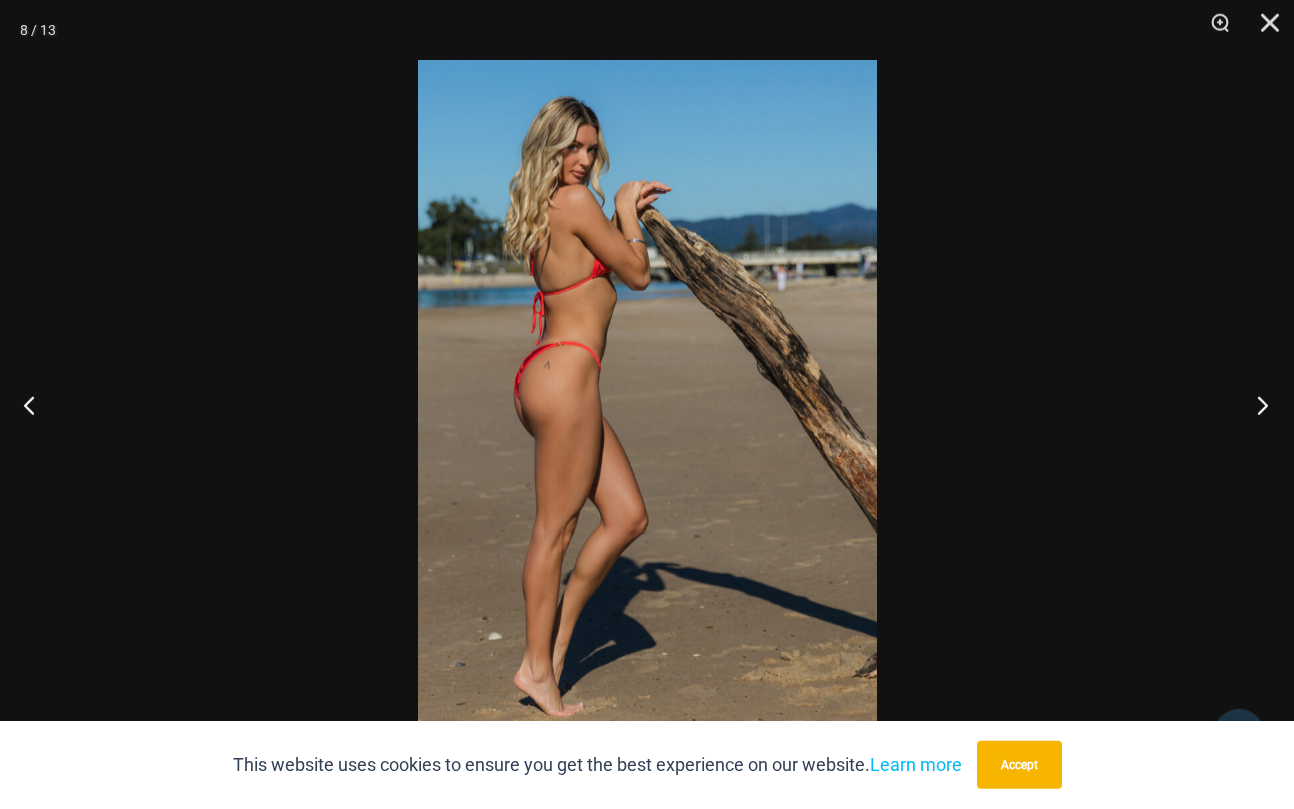 click at bounding box center [1256, 405] 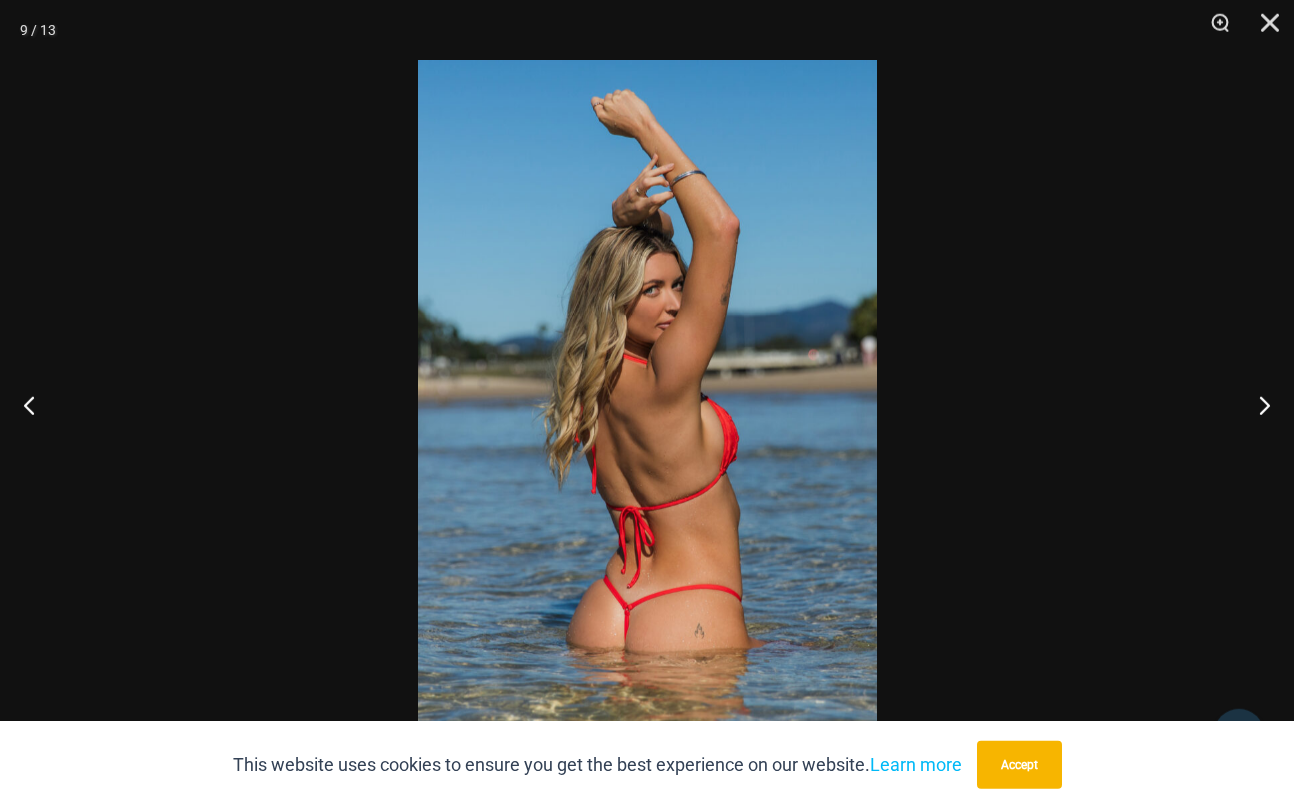 click at bounding box center (647, 404) 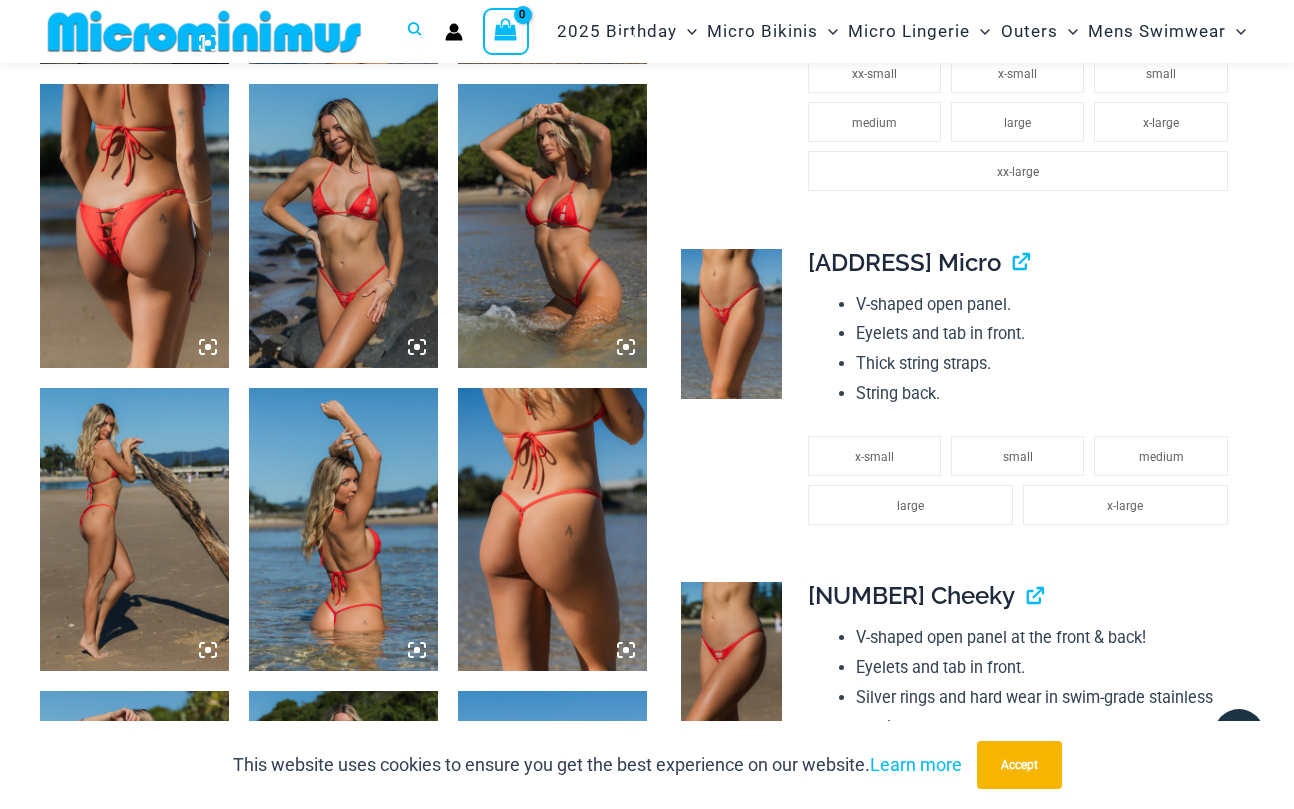 scroll, scrollTop: 1320, scrollLeft: 0, axis: vertical 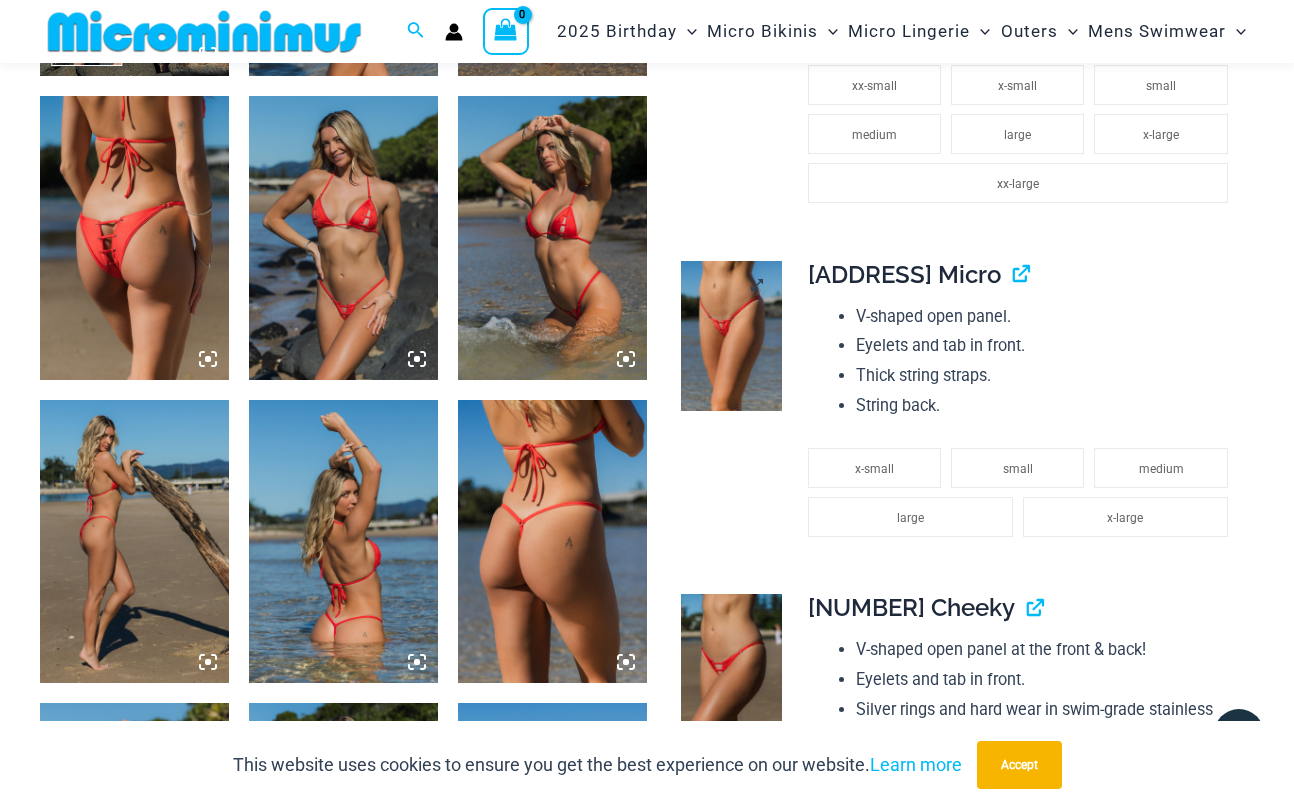 click at bounding box center [731, 336] 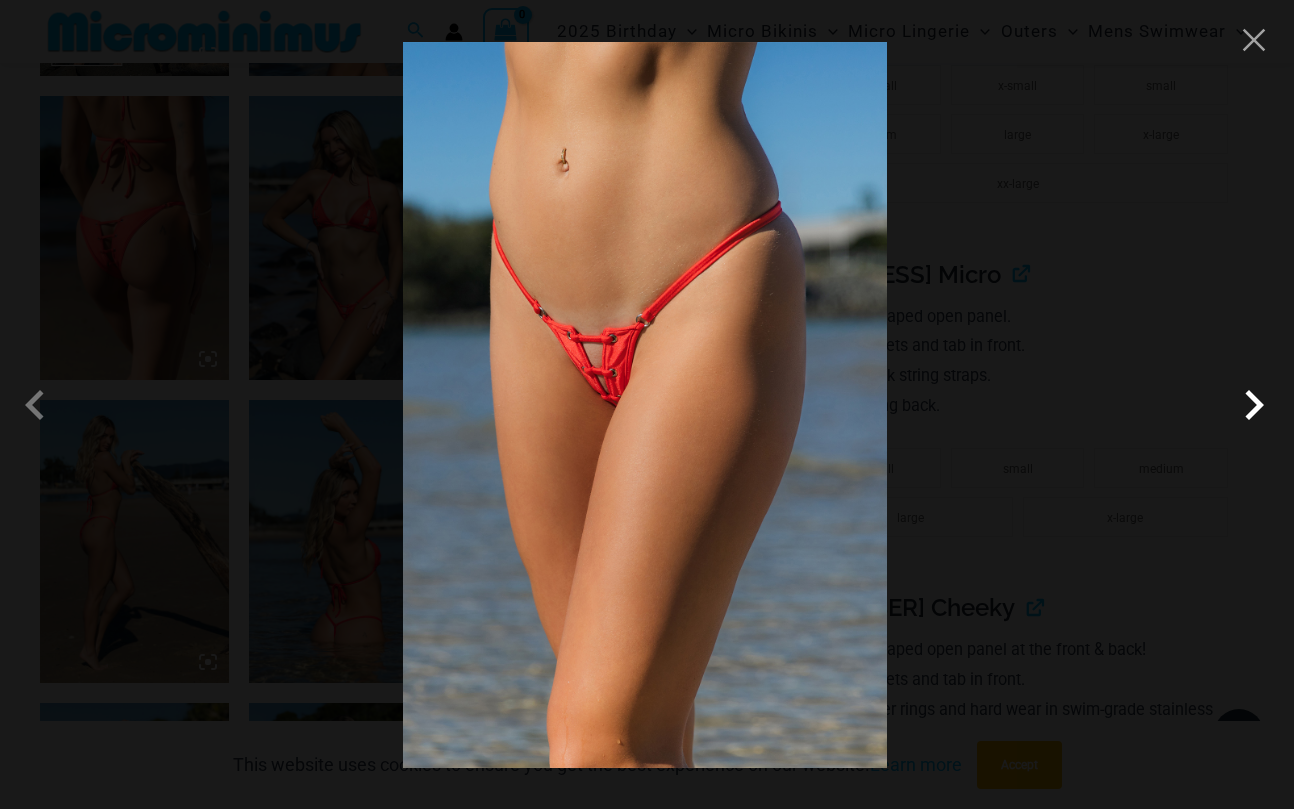 click at bounding box center (1254, 405) 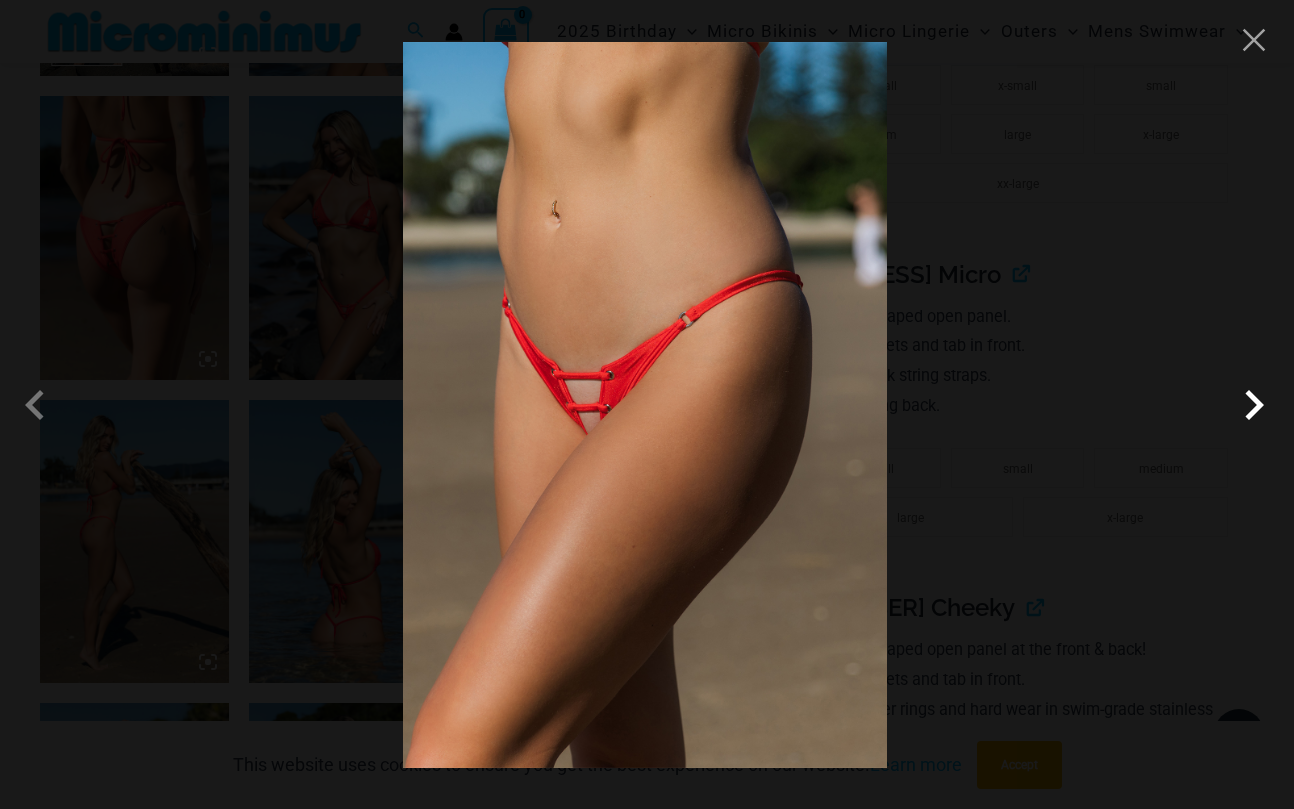 click at bounding box center (1254, 405) 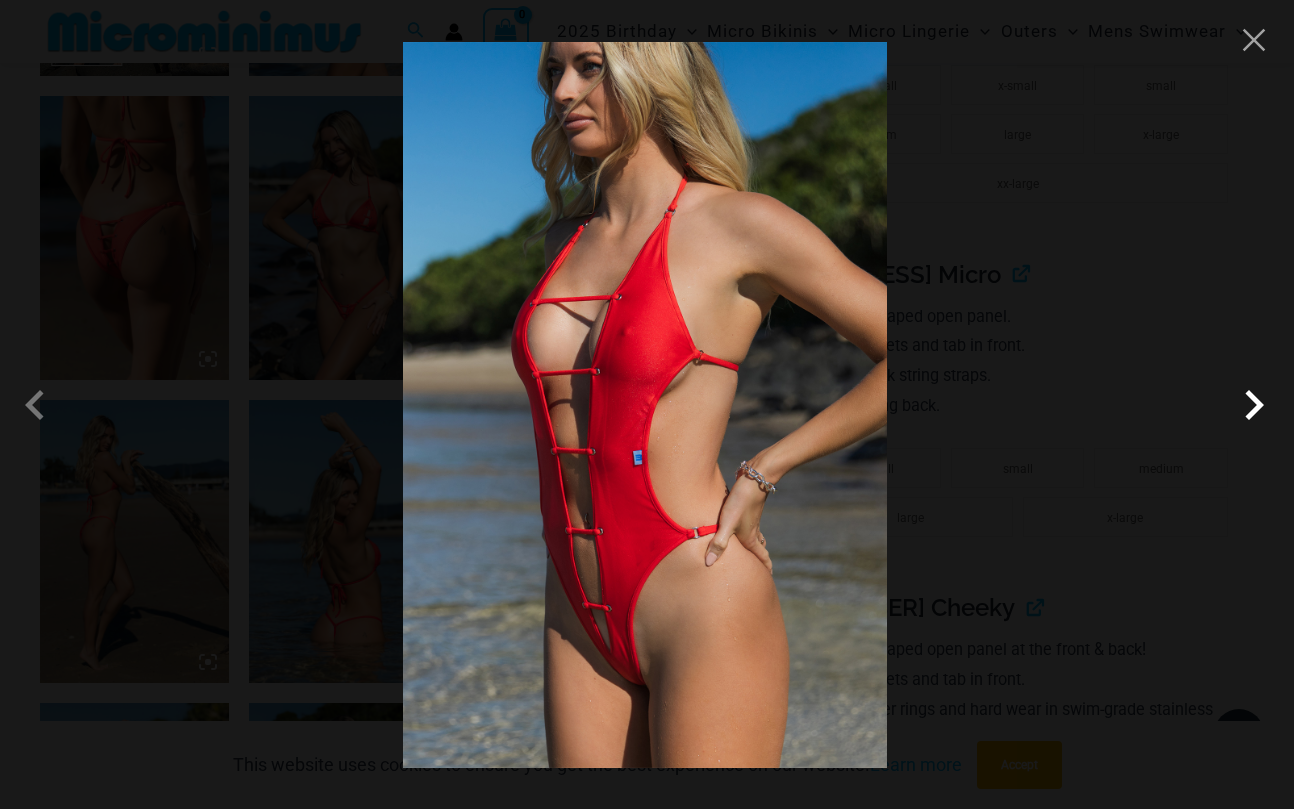 click at bounding box center [1254, 405] 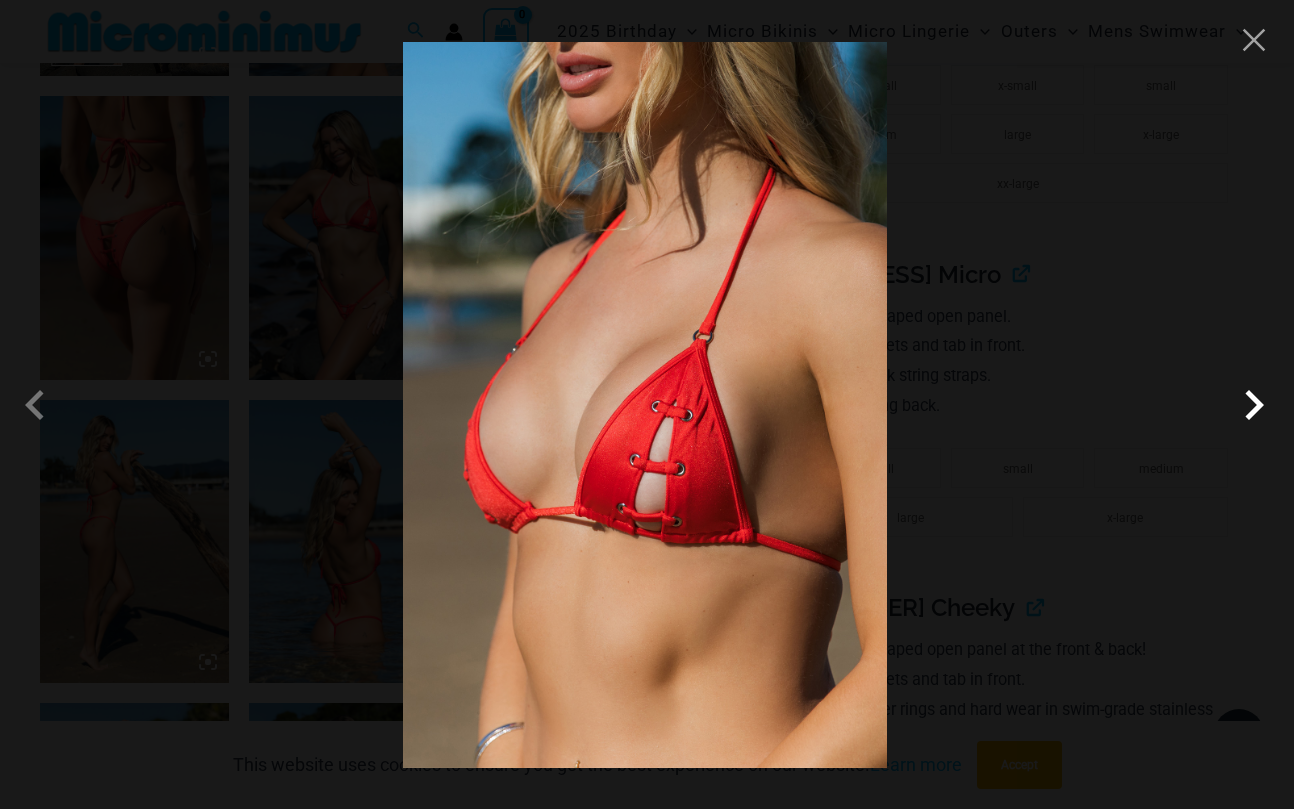 click at bounding box center (1254, 405) 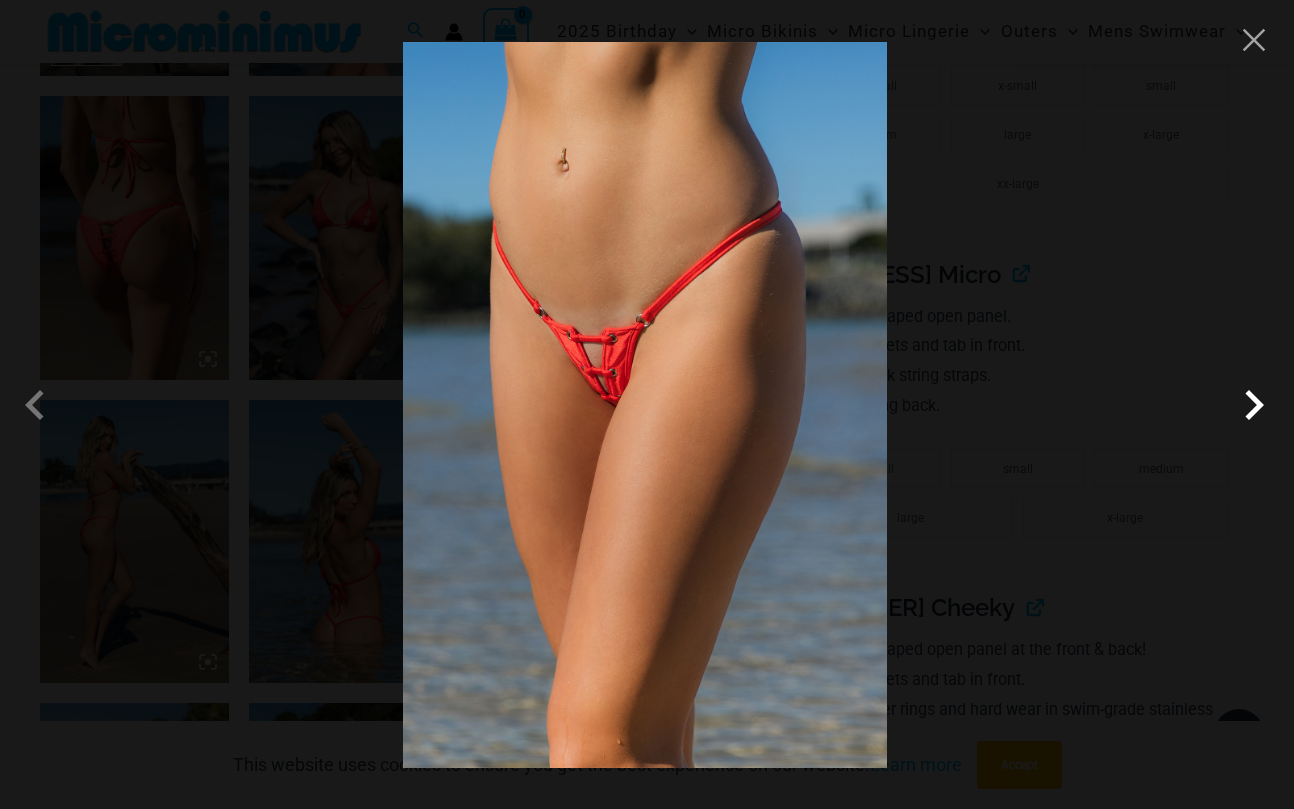 click at bounding box center [1254, 405] 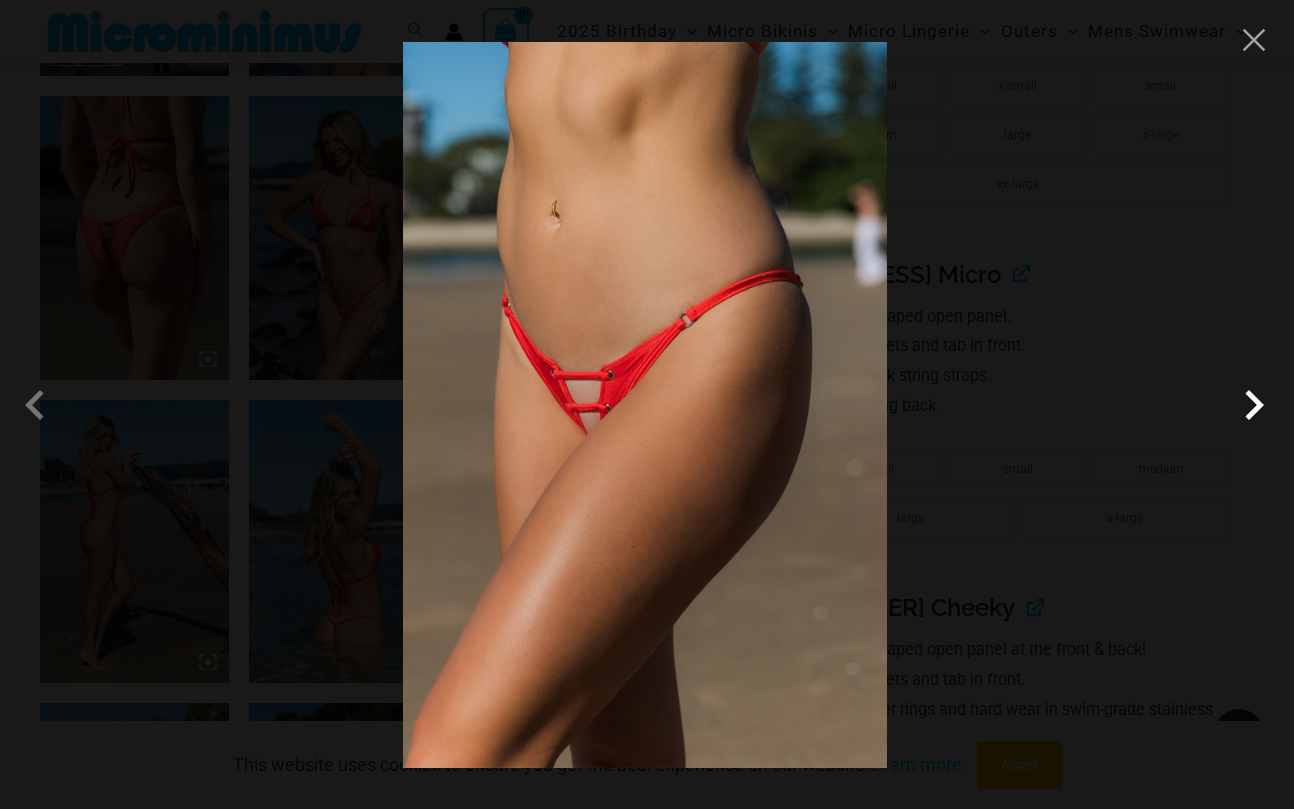click at bounding box center (1254, 405) 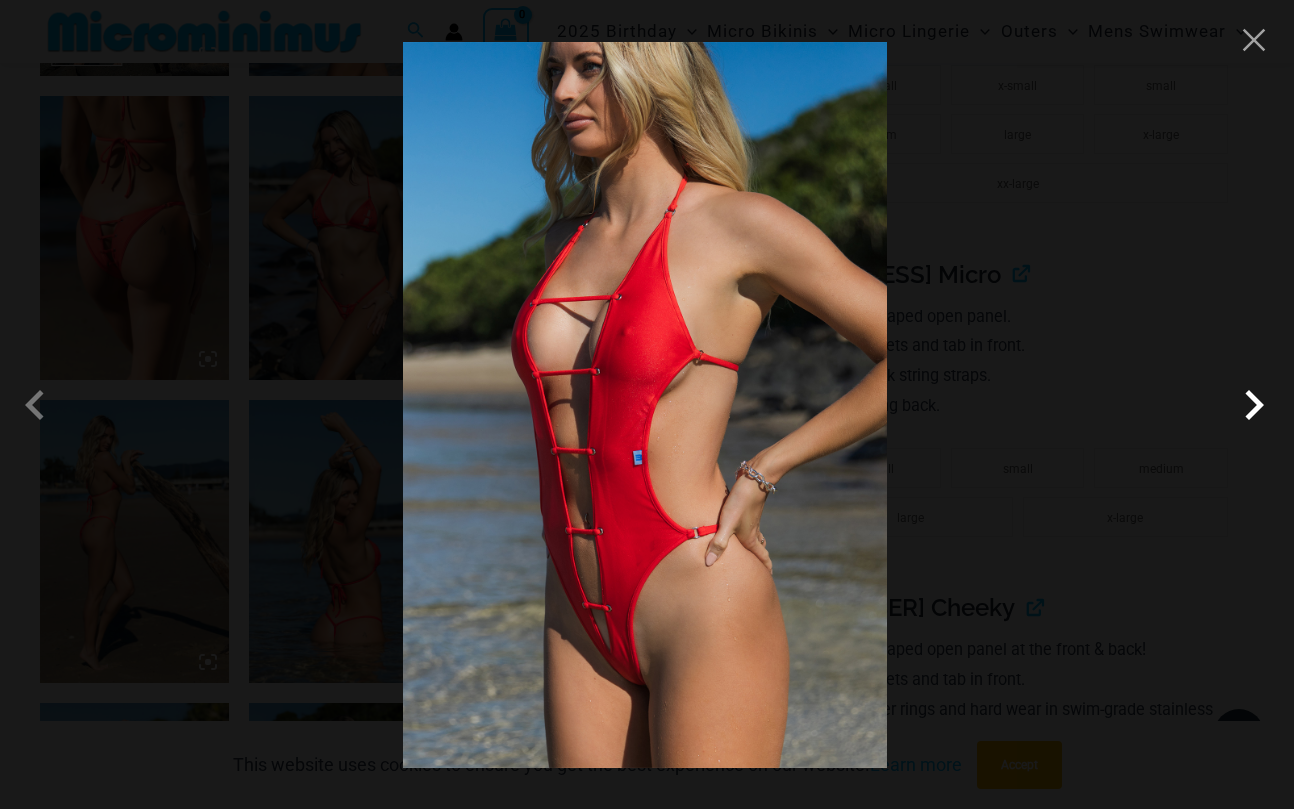 click at bounding box center [1254, 405] 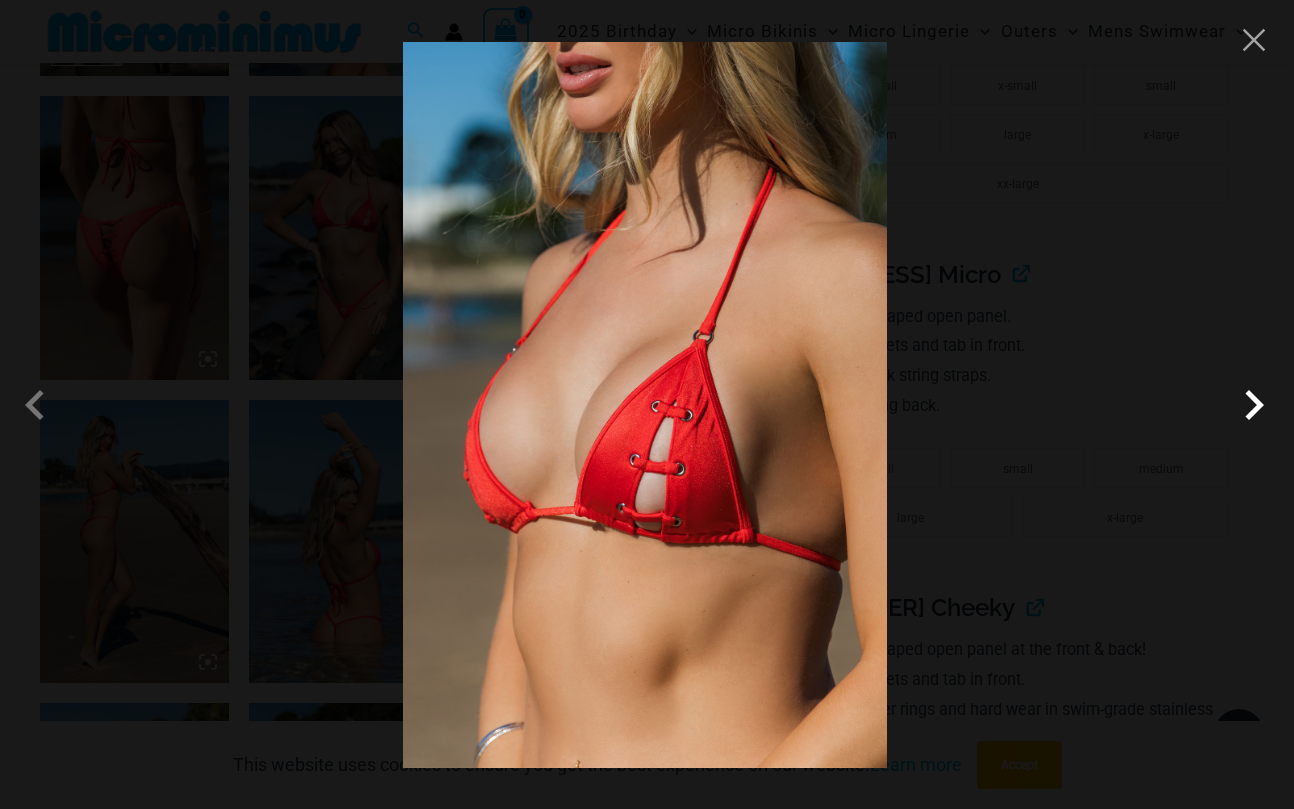 click at bounding box center [1254, 405] 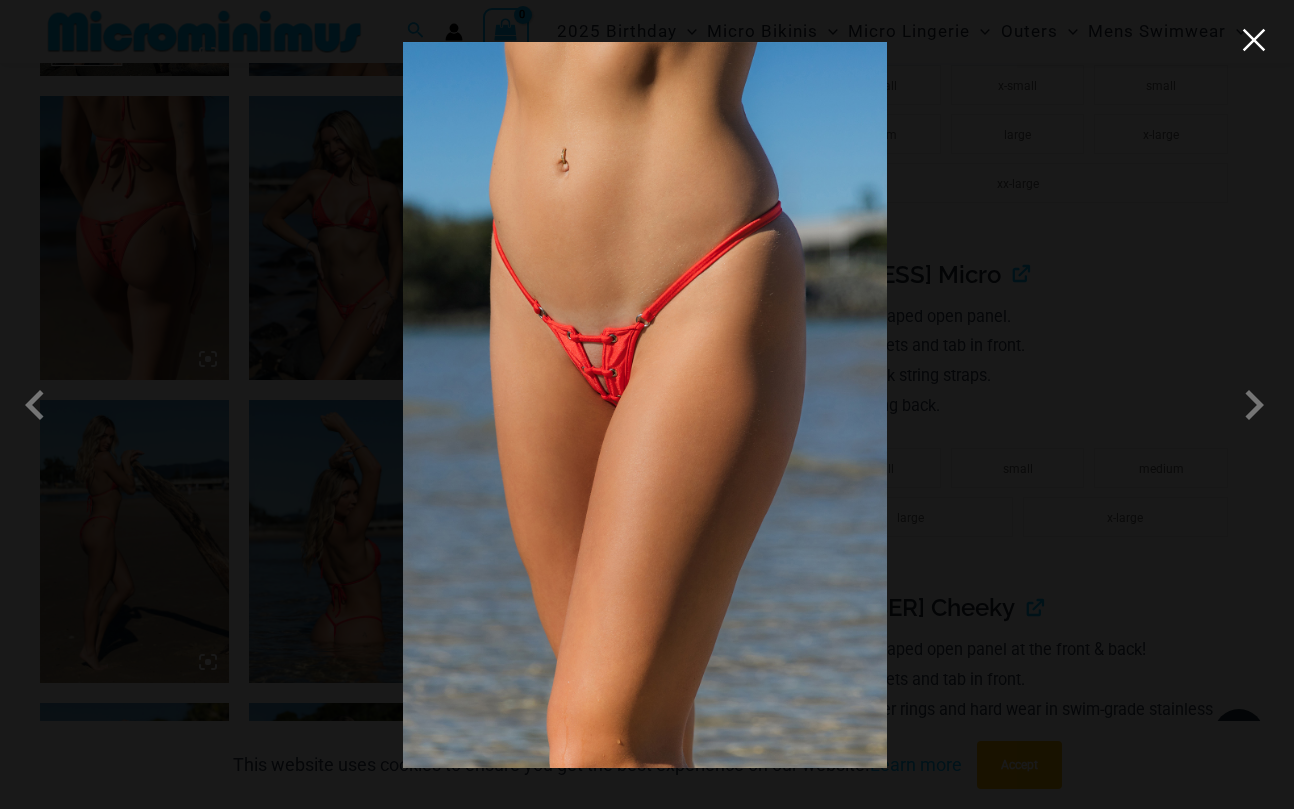 click at bounding box center [1254, 40] 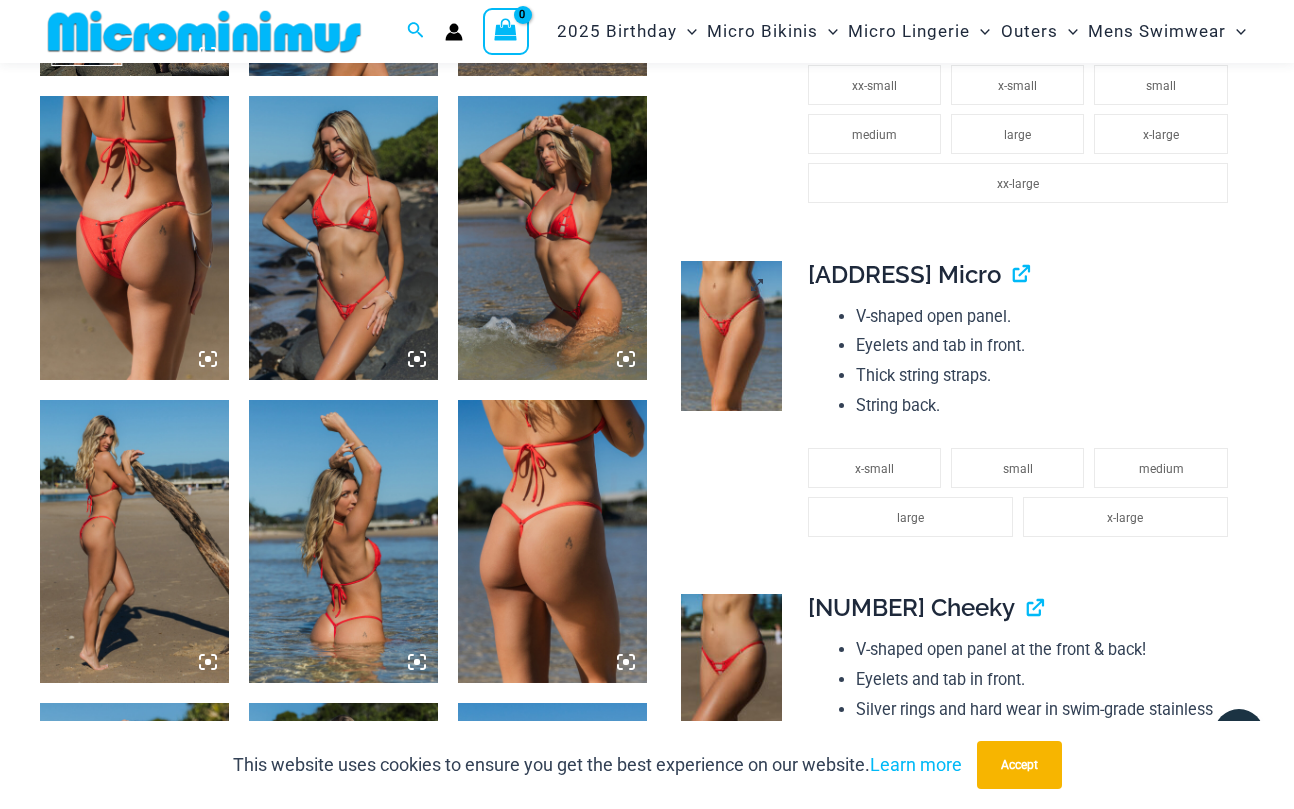 click at bounding box center (731, 336) 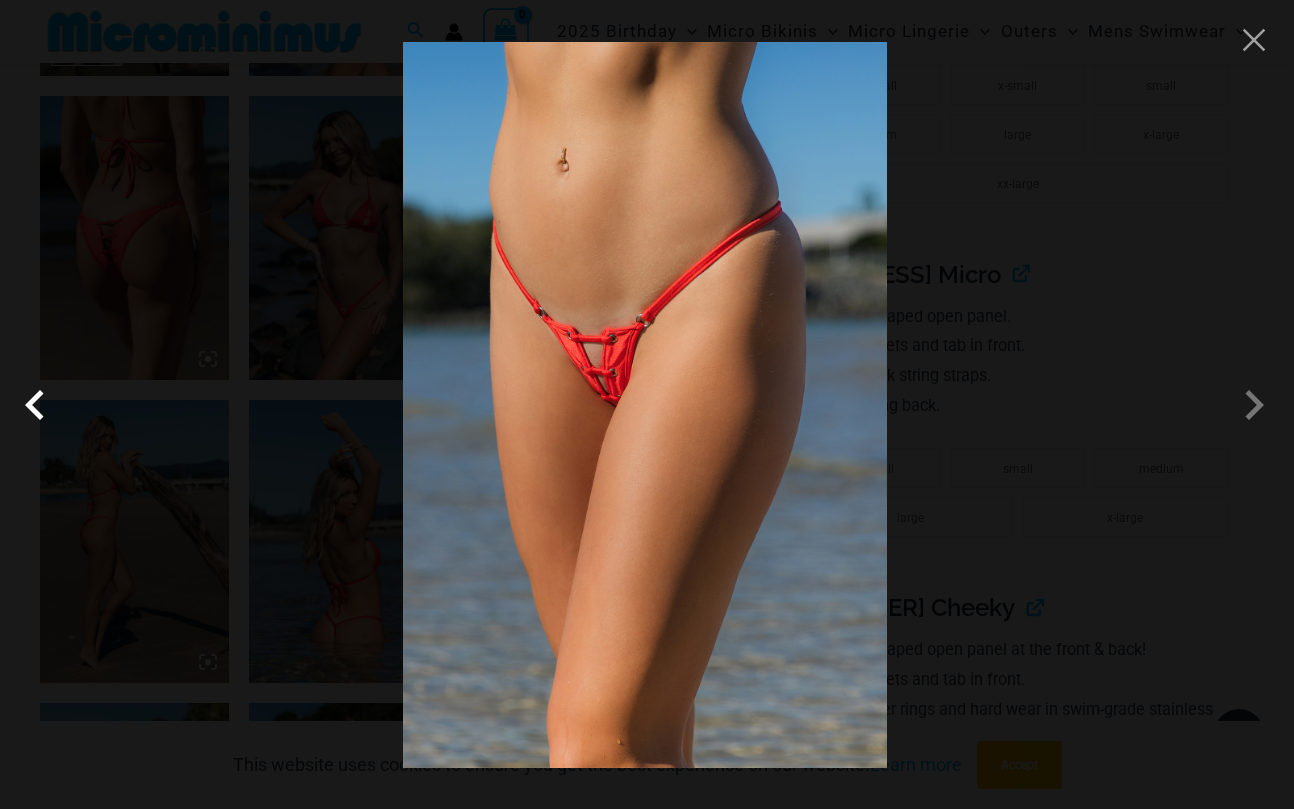 click at bounding box center [40, 405] 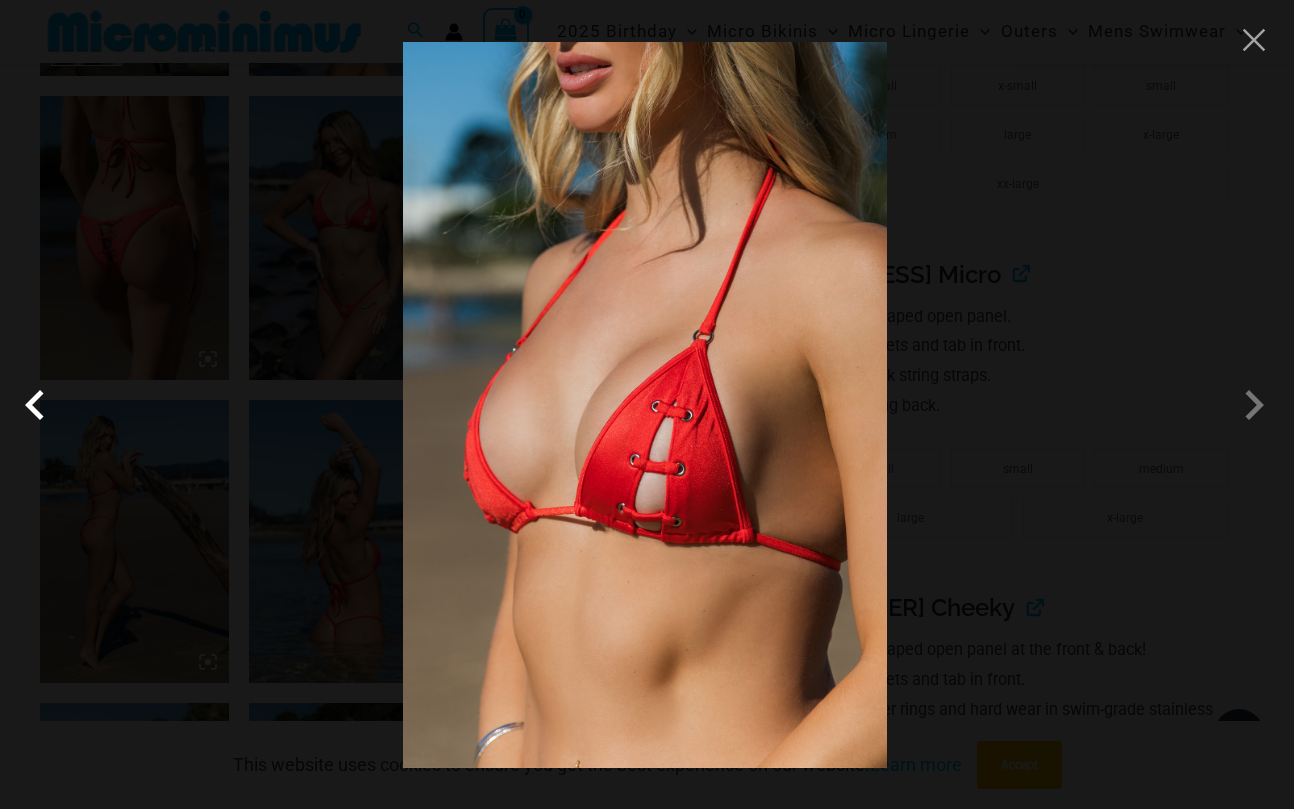 click at bounding box center (40, 405) 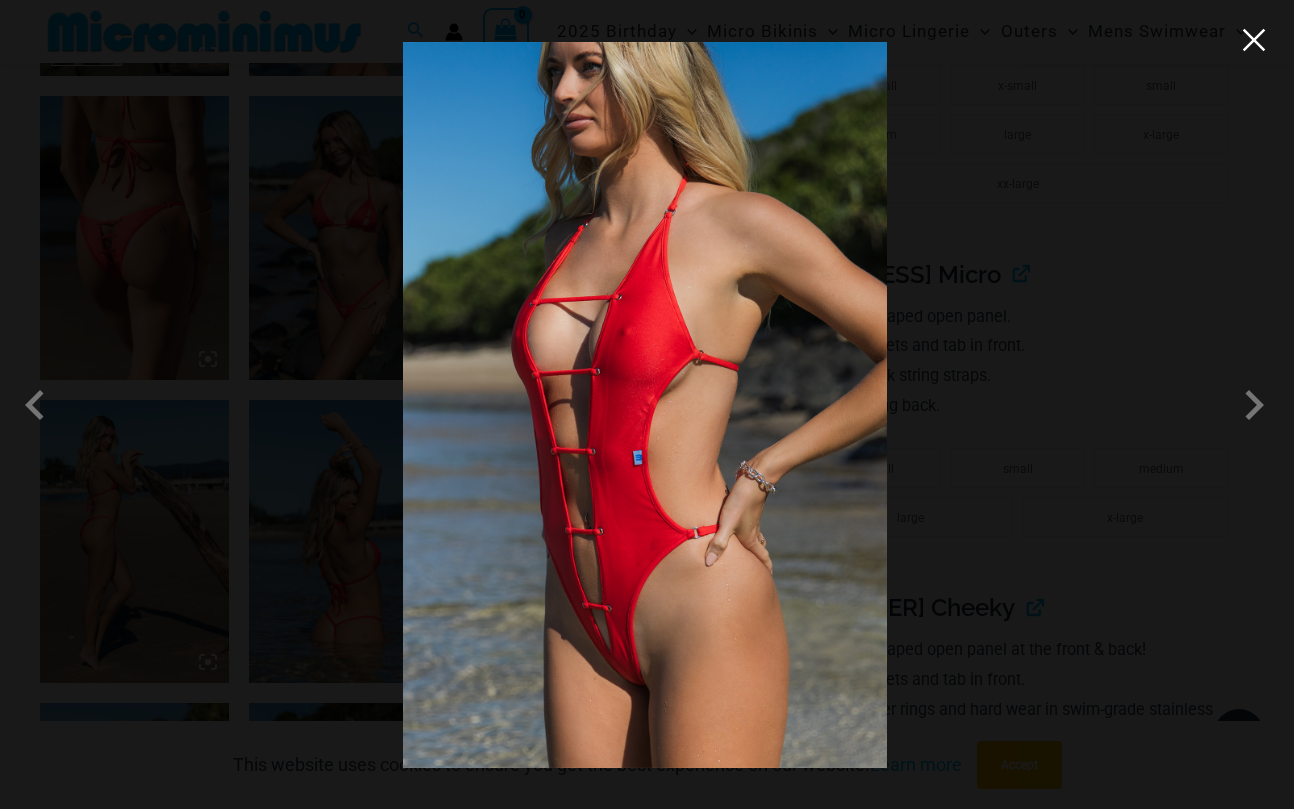click at bounding box center [1254, 40] 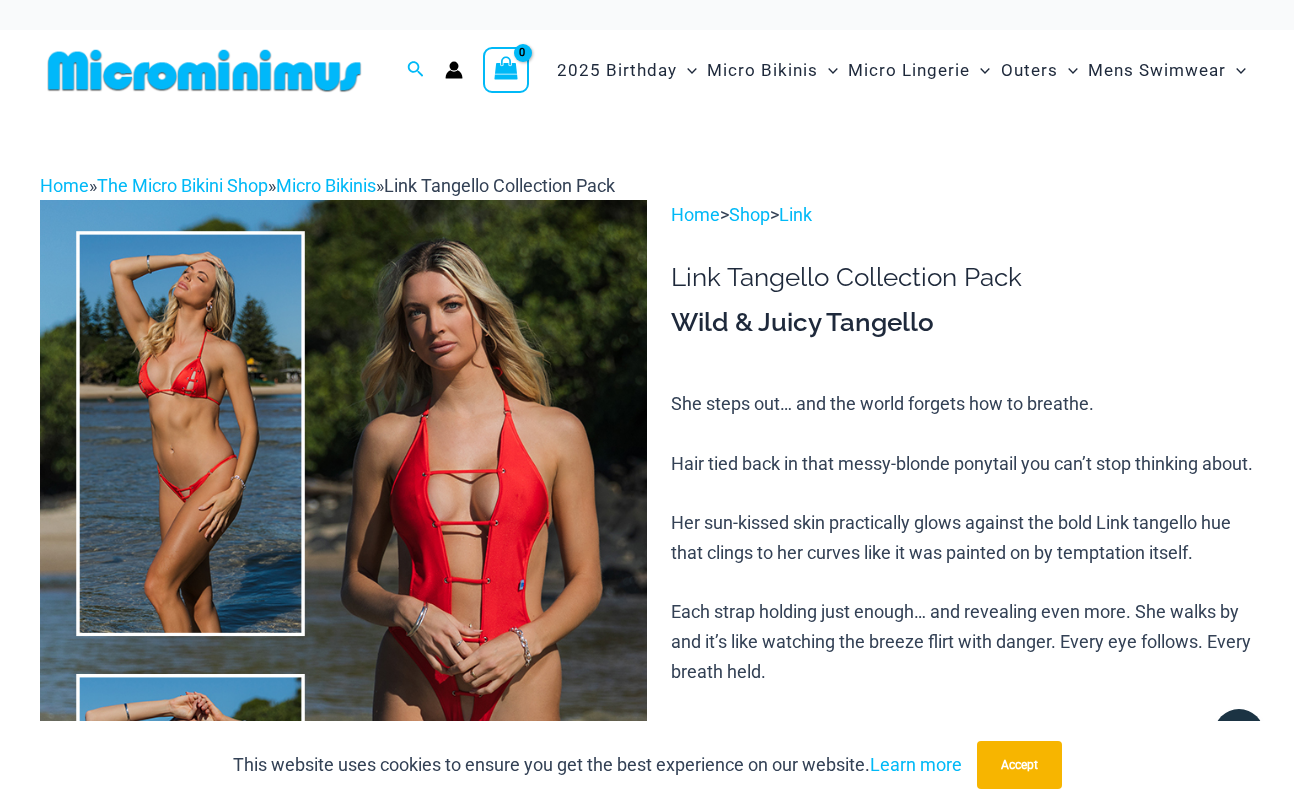 scroll, scrollTop: 0, scrollLeft: 0, axis: both 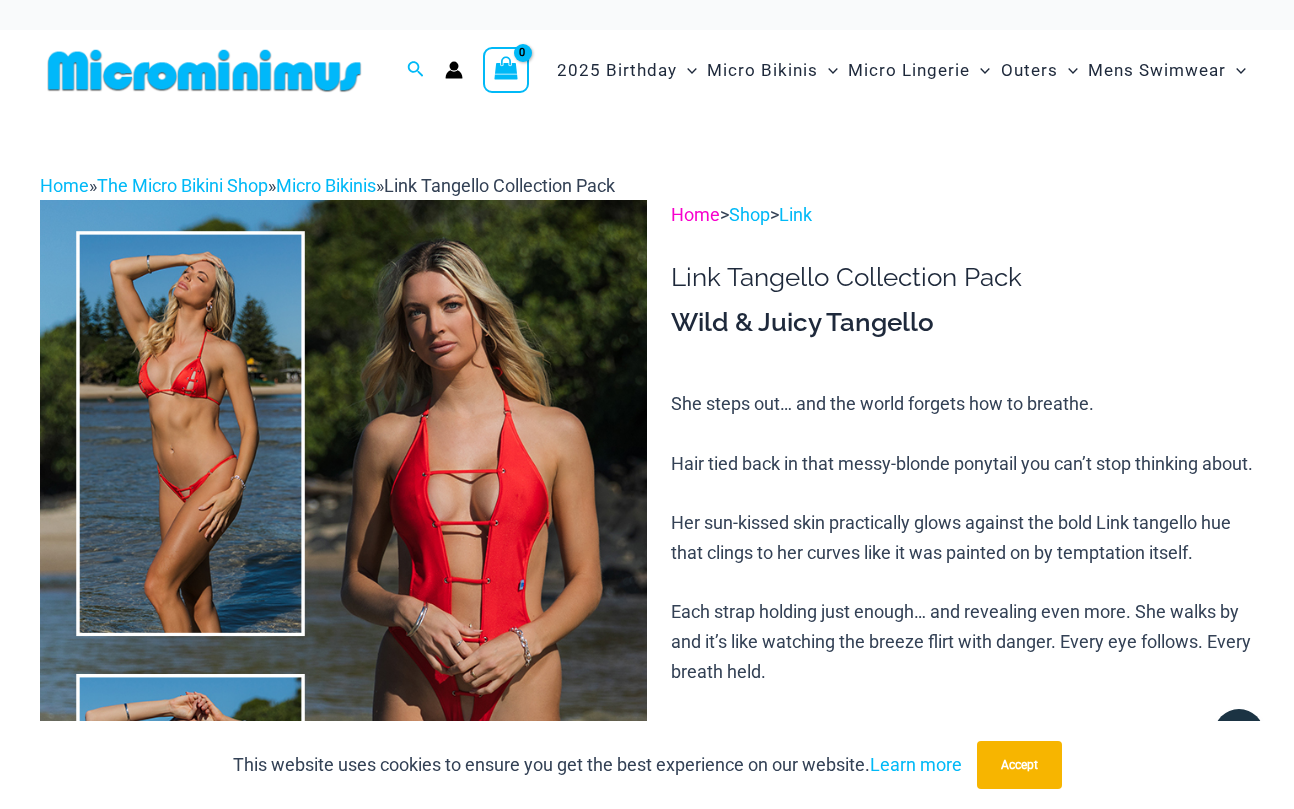 click on "Home" at bounding box center (695, 214) 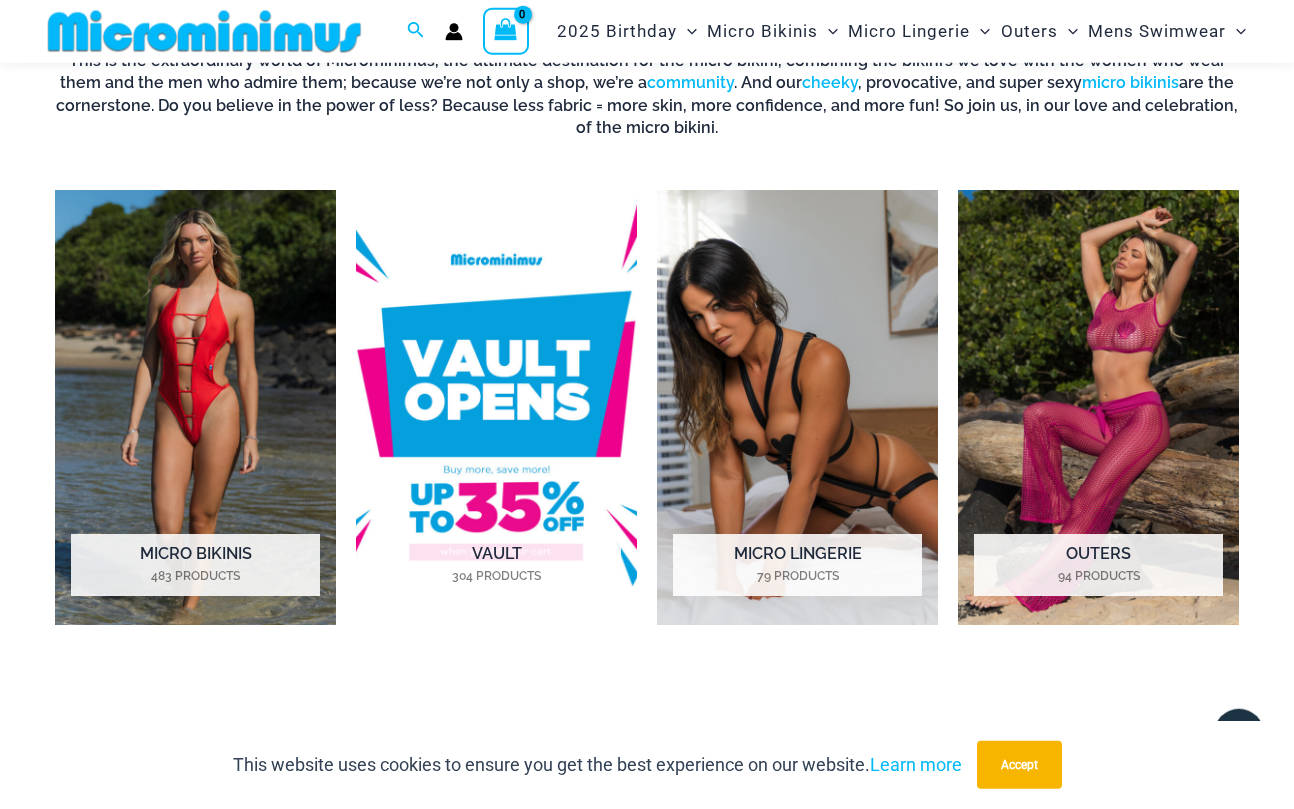 scroll, scrollTop: 750, scrollLeft: 0, axis: vertical 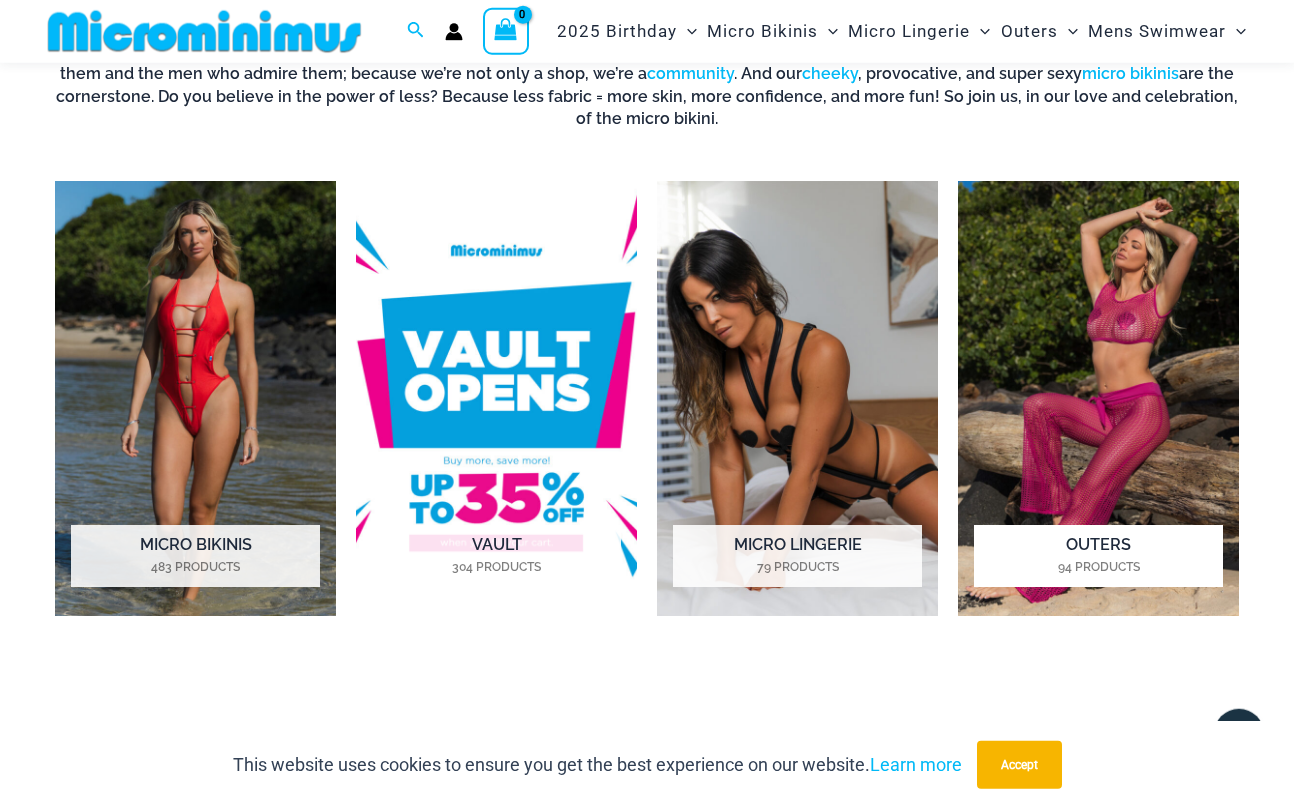 click on "Outers 94 Products" at bounding box center [1098, 556] 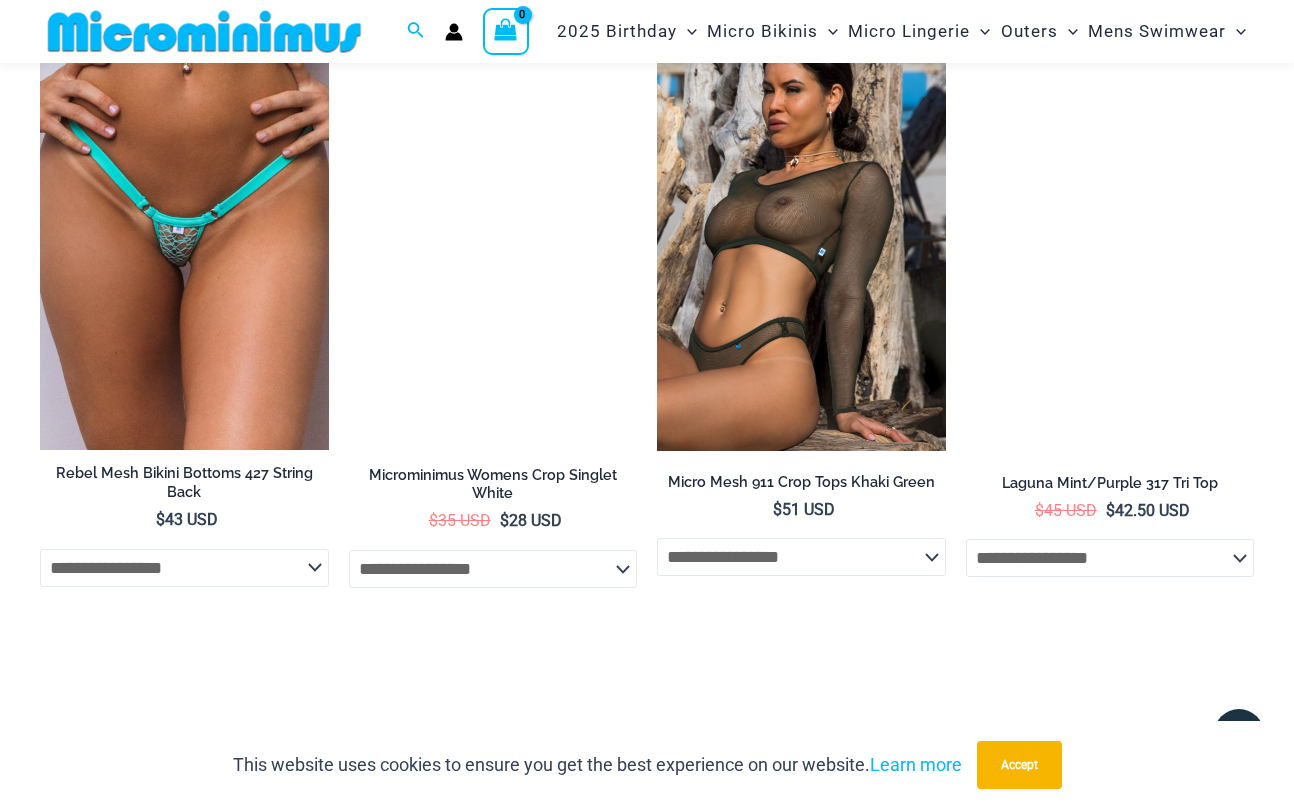 scroll, scrollTop: 6472, scrollLeft: 0, axis: vertical 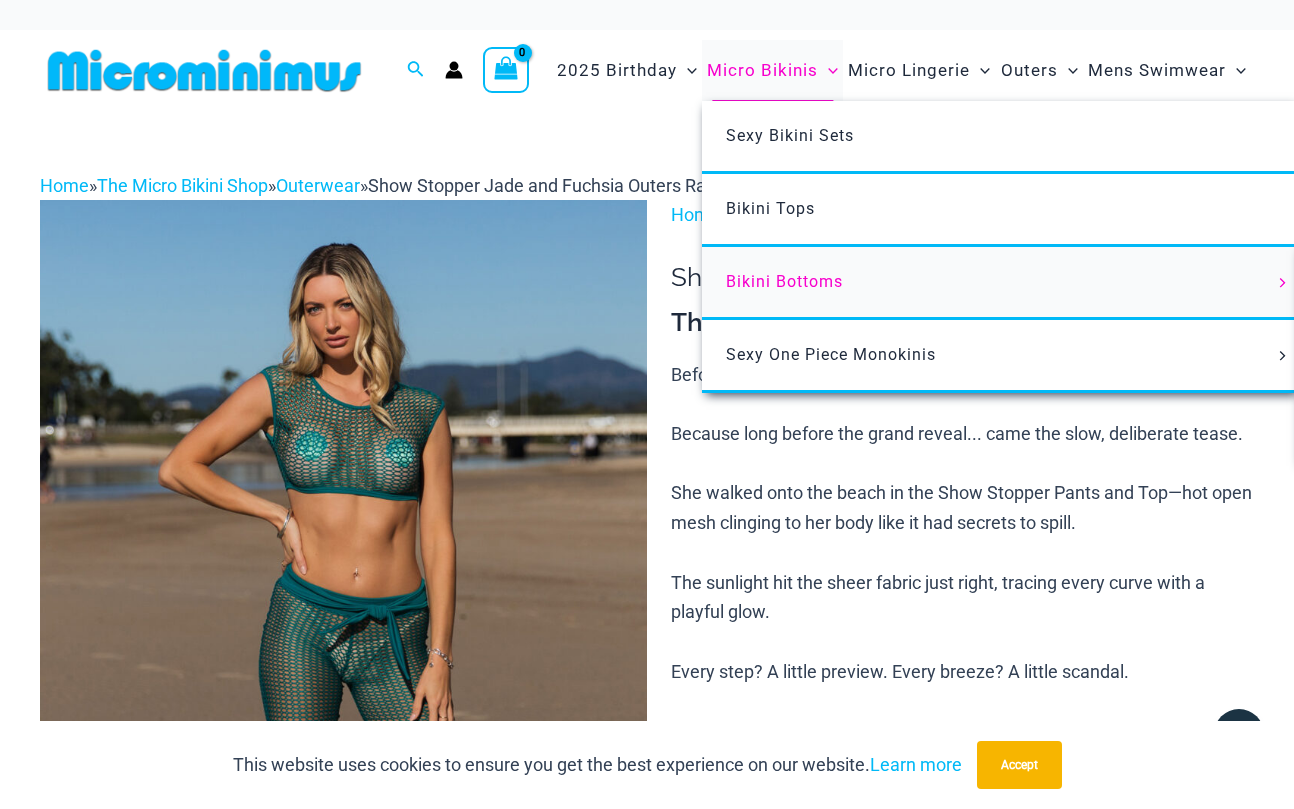 click on "Bikini Bottoms" at bounding box center [784, 281] 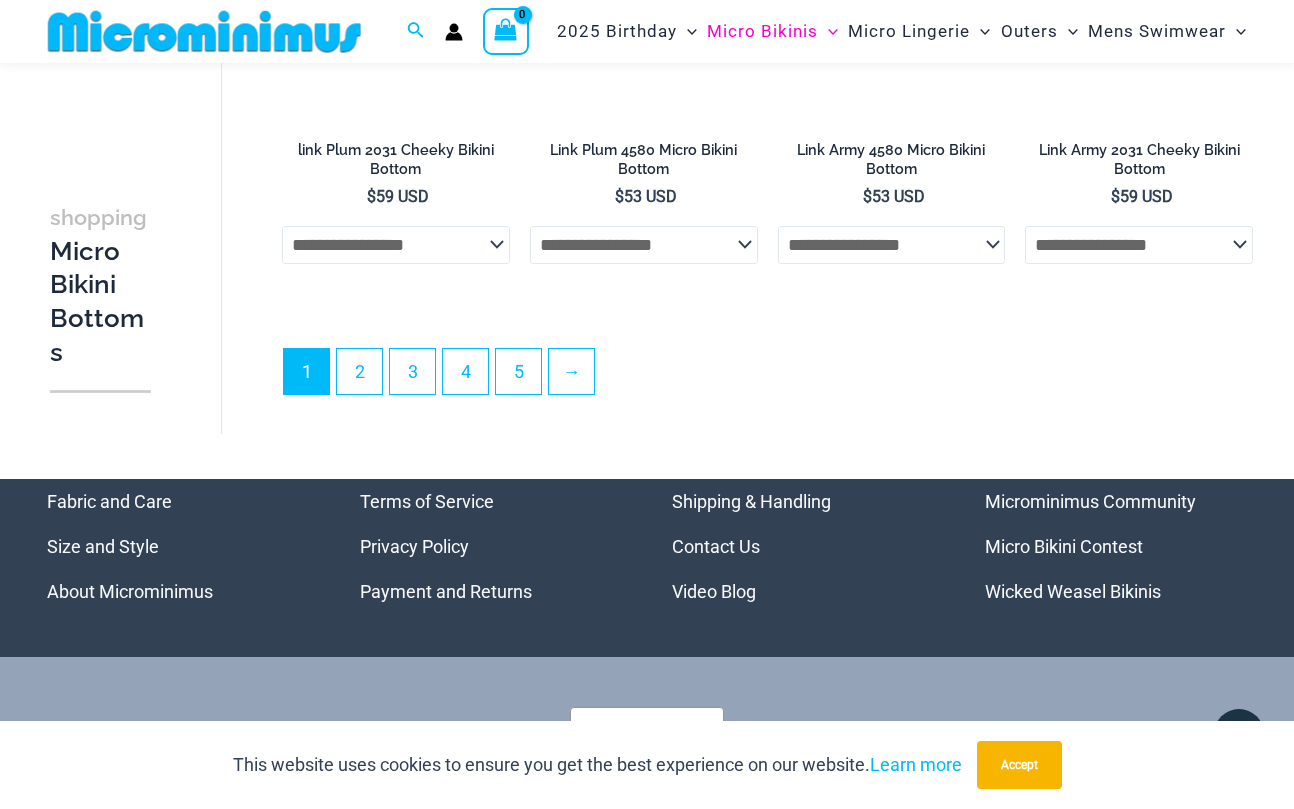 scroll, scrollTop: 5227, scrollLeft: 0, axis: vertical 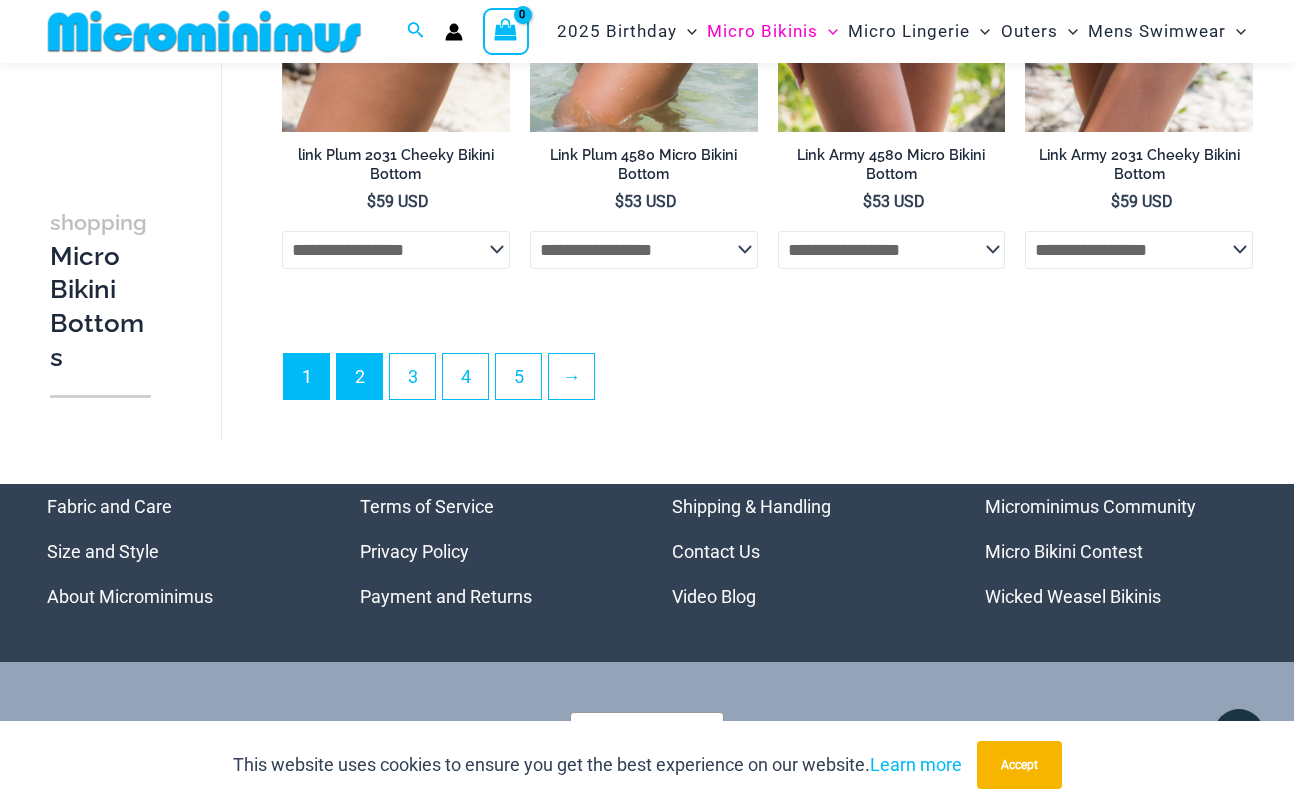 click on "2" at bounding box center [359, 376] 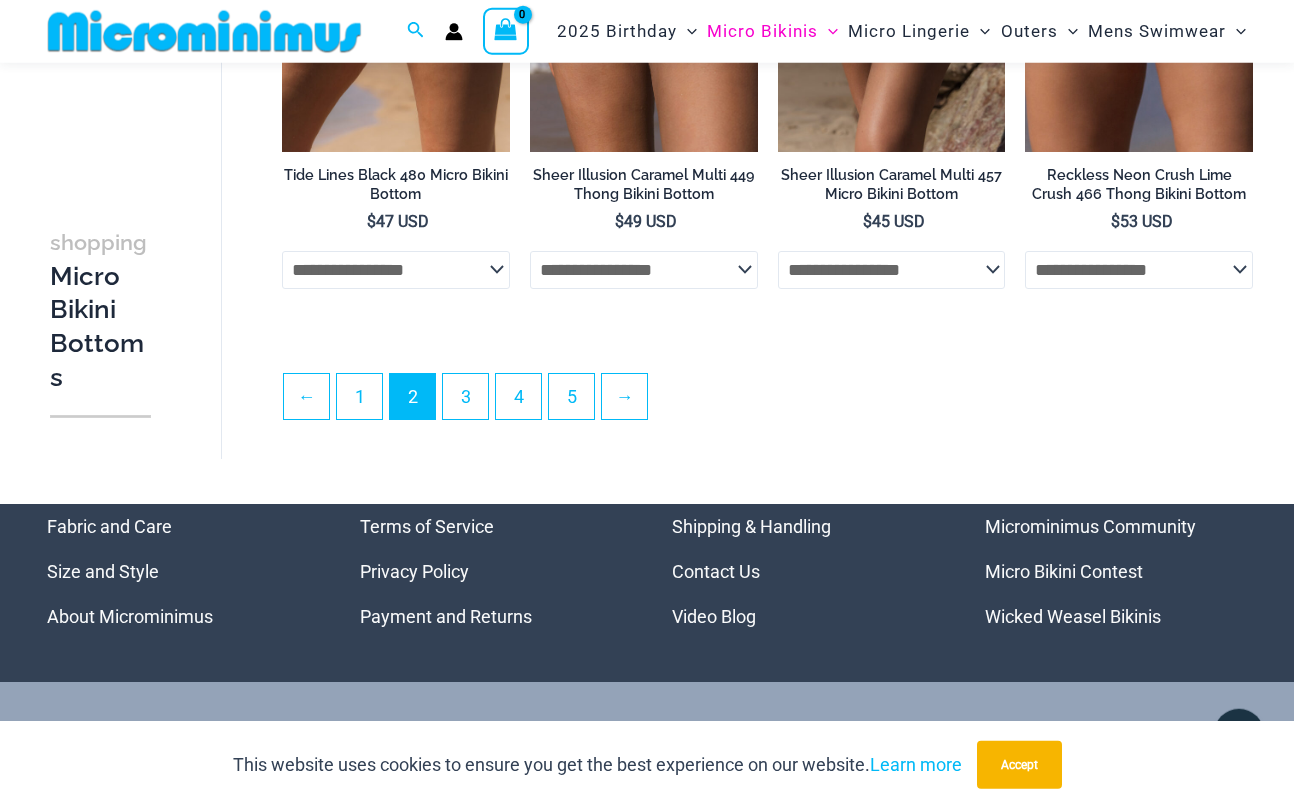 scroll, scrollTop: 4247, scrollLeft: 0, axis: vertical 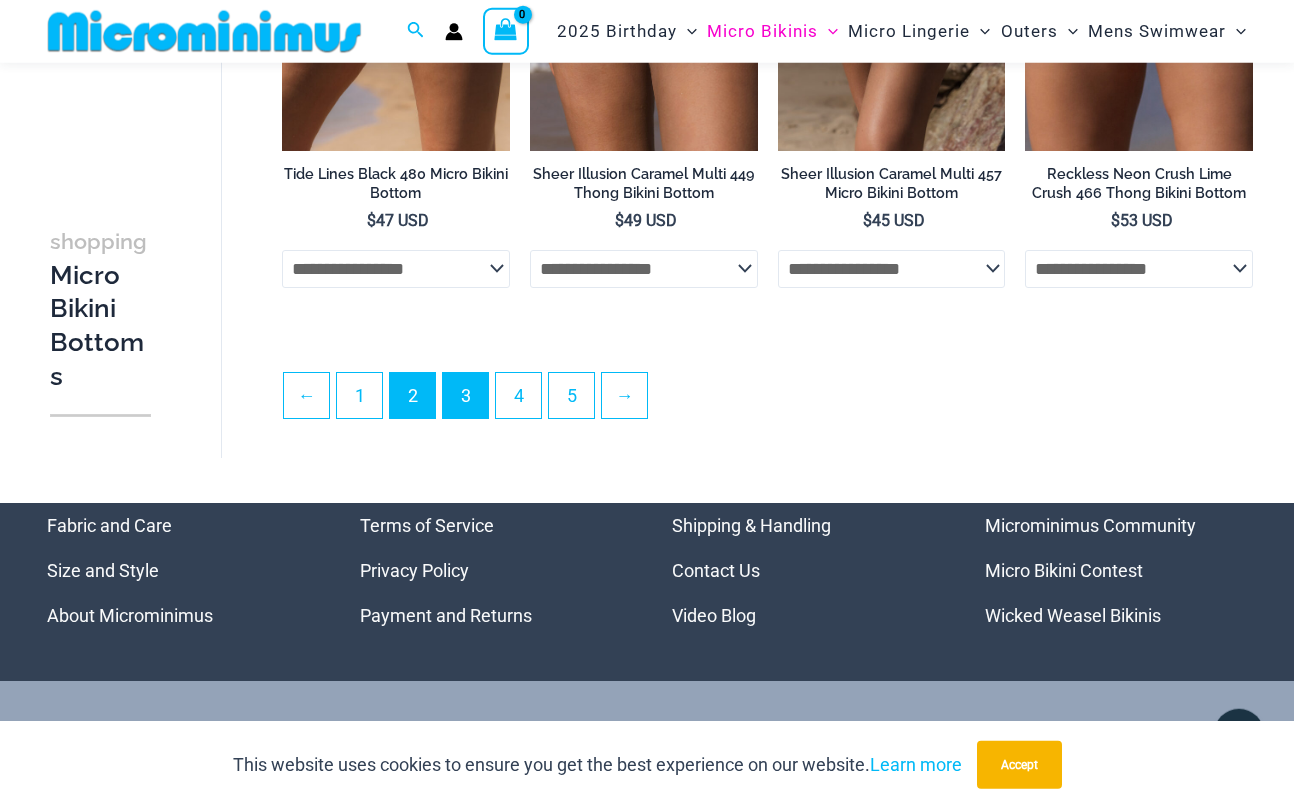 click on "3" at bounding box center [465, 395] 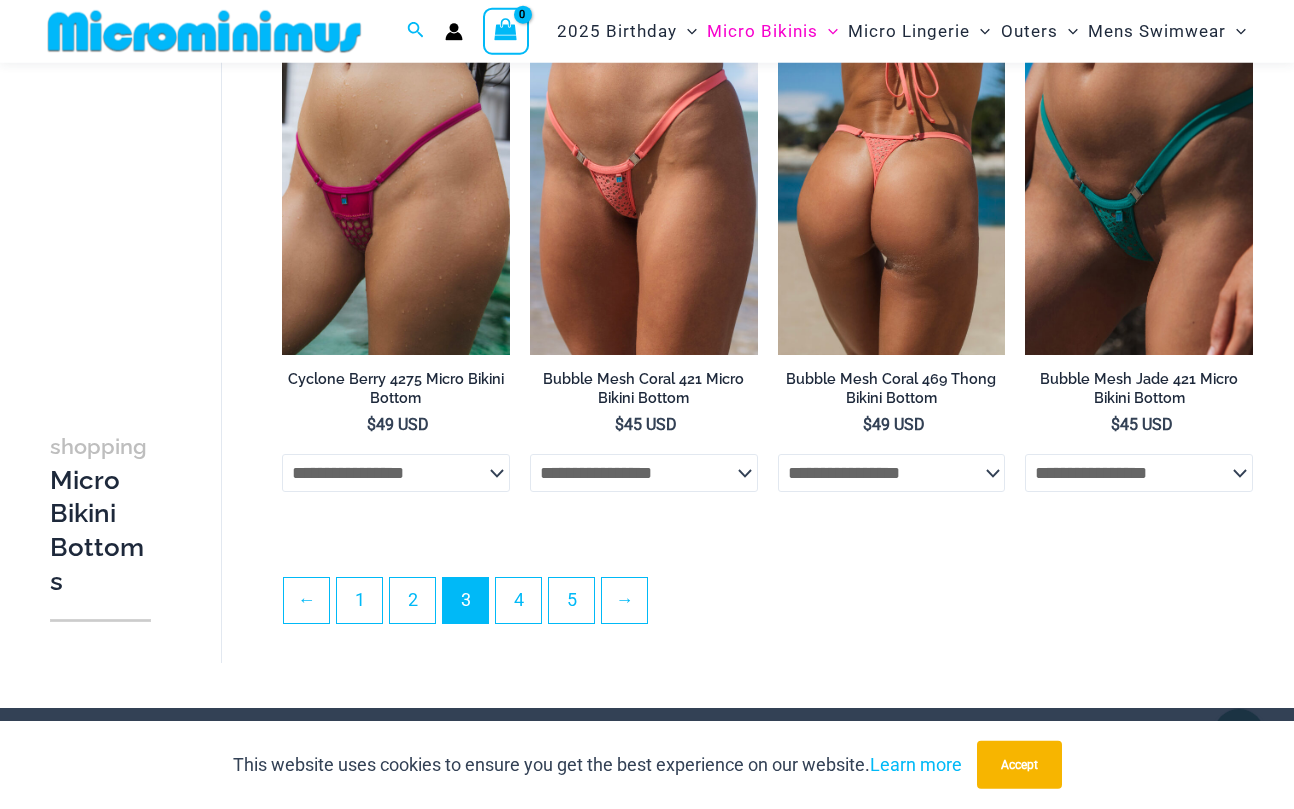 scroll, scrollTop: 4054, scrollLeft: 0, axis: vertical 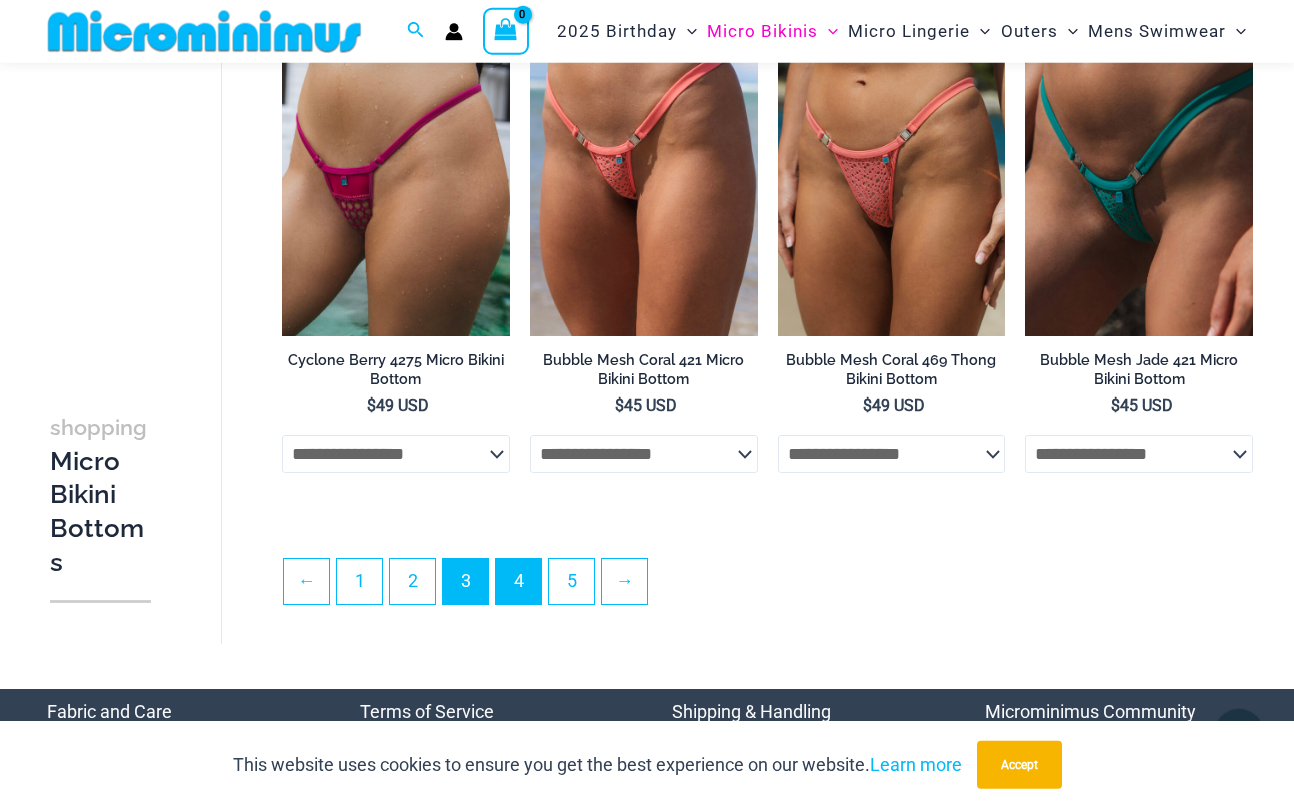 click on "4" at bounding box center [518, 581] 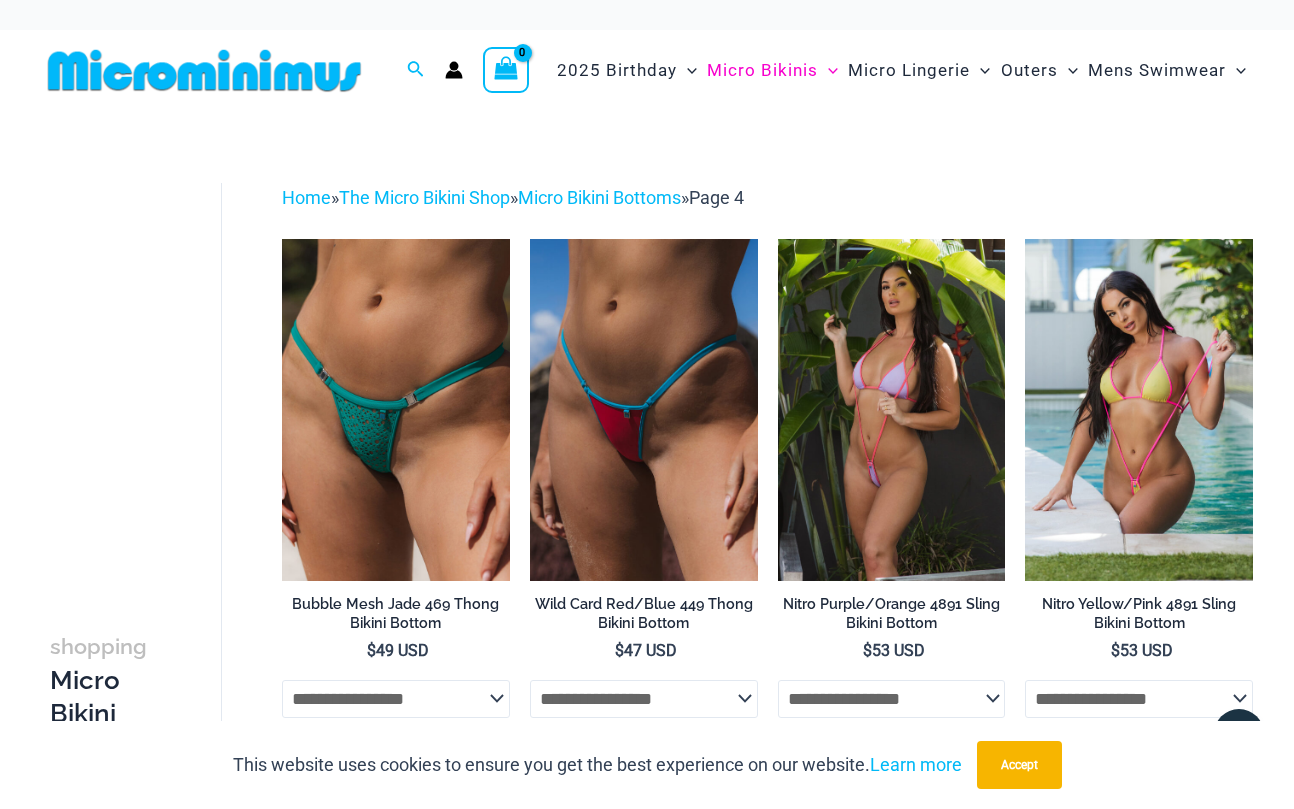 scroll, scrollTop: 0, scrollLeft: 0, axis: both 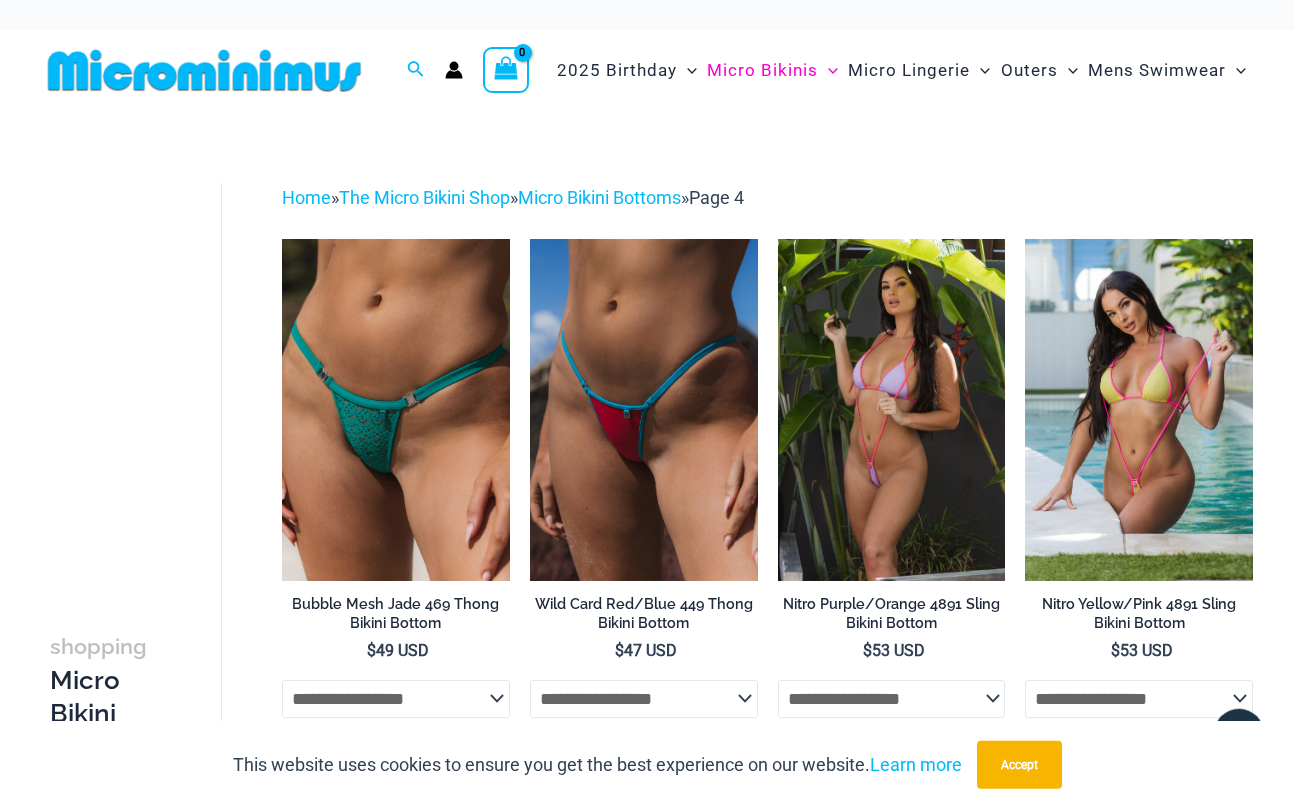 click at bounding box center [892, 410] 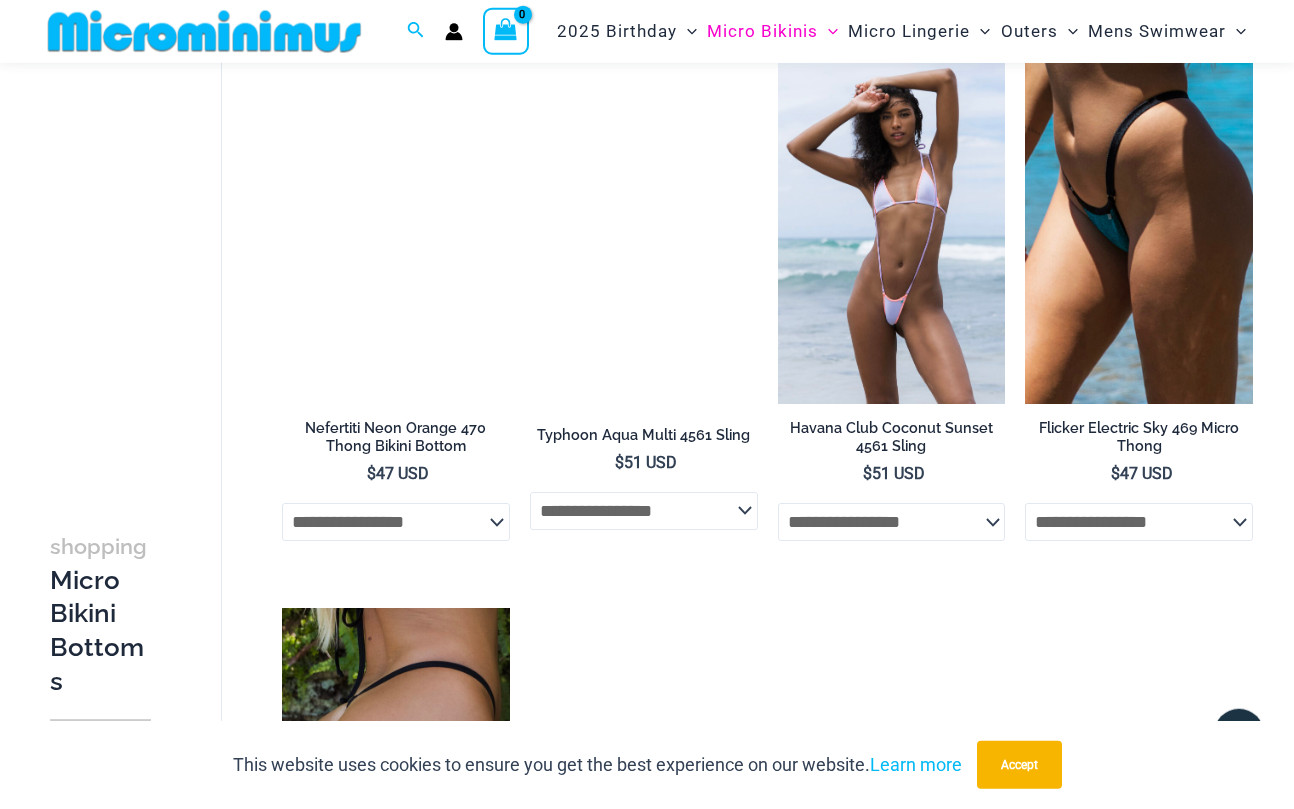 scroll, scrollTop: 2327, scrollLeft: 0, axis: vertical 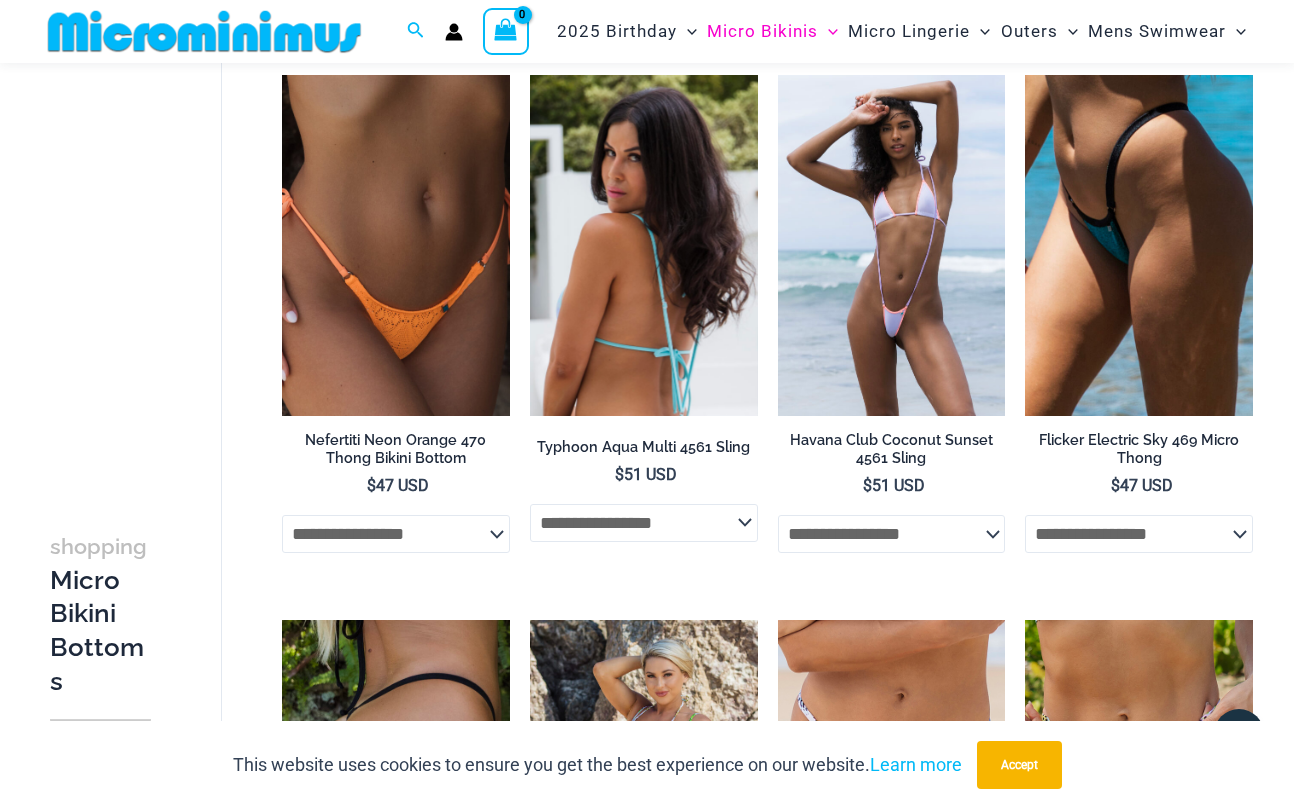 click at bounding box center (644, 246) 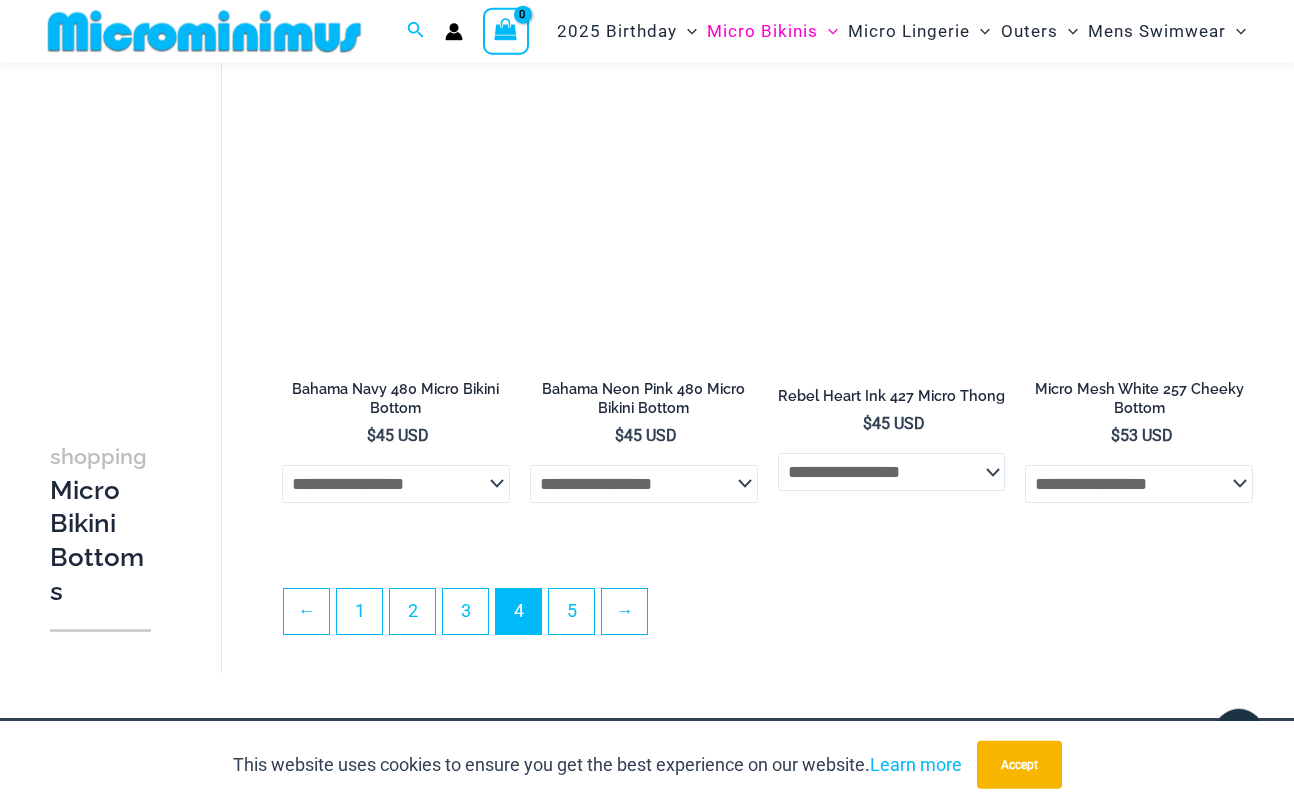 scroll, scrollTop: 4065, scrollLeft: 0, axis: vertical 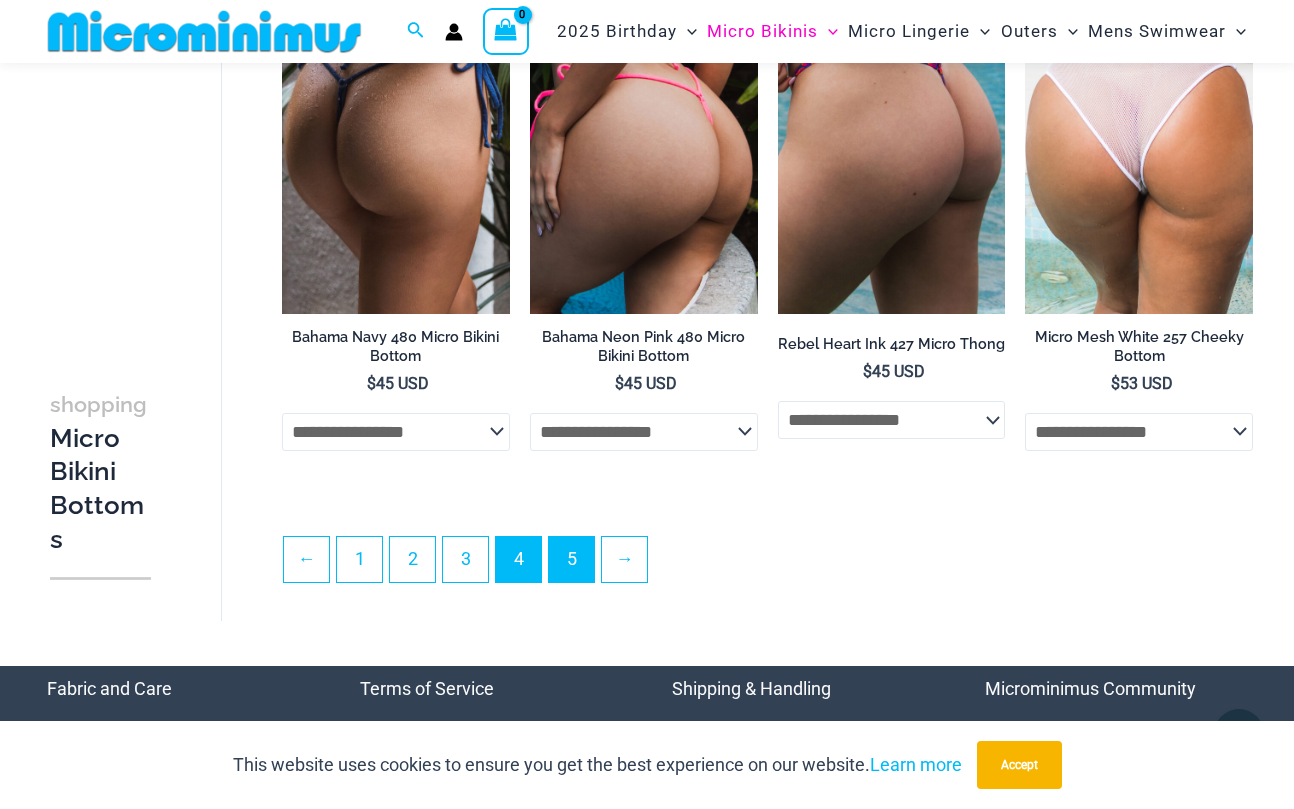 click on "5" at bounding box center (571, 559) 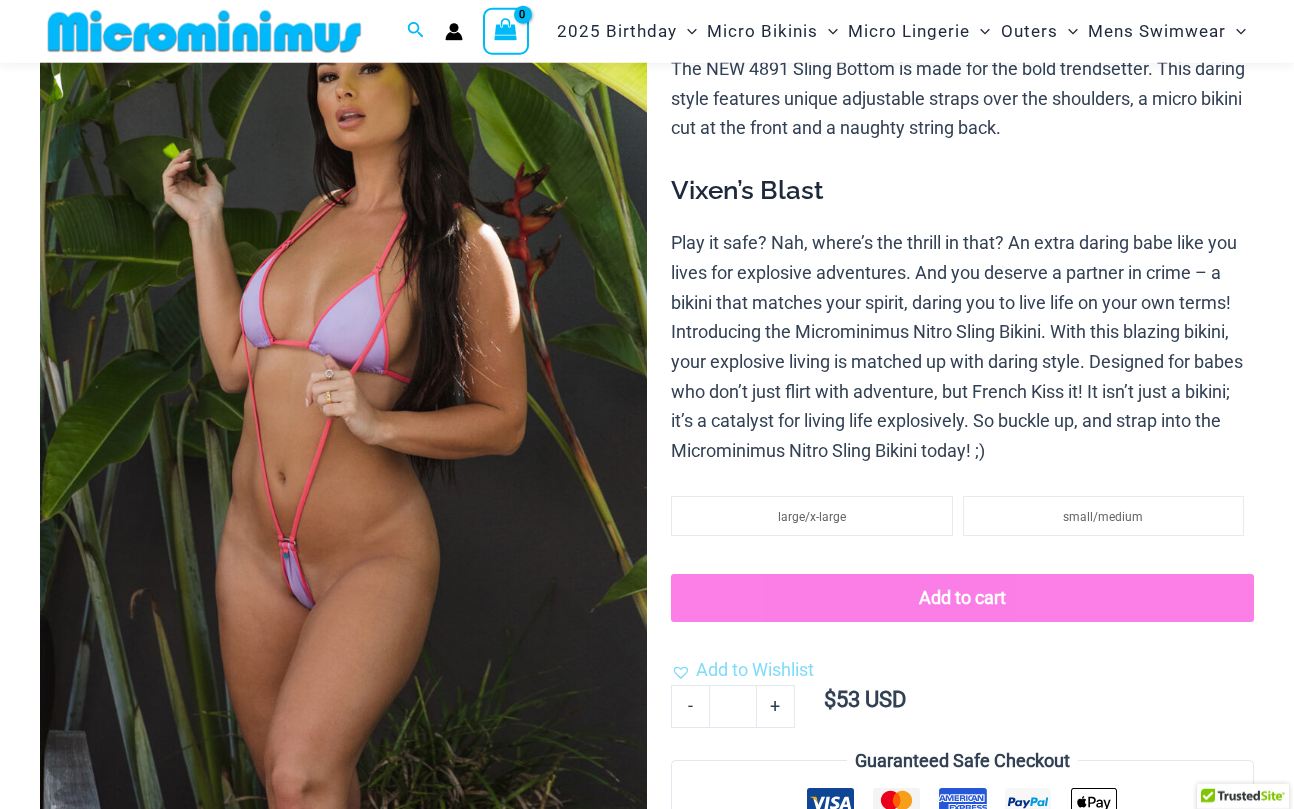 scroll, scrollTop: 75, scrollLeft: 0, axis: vertical 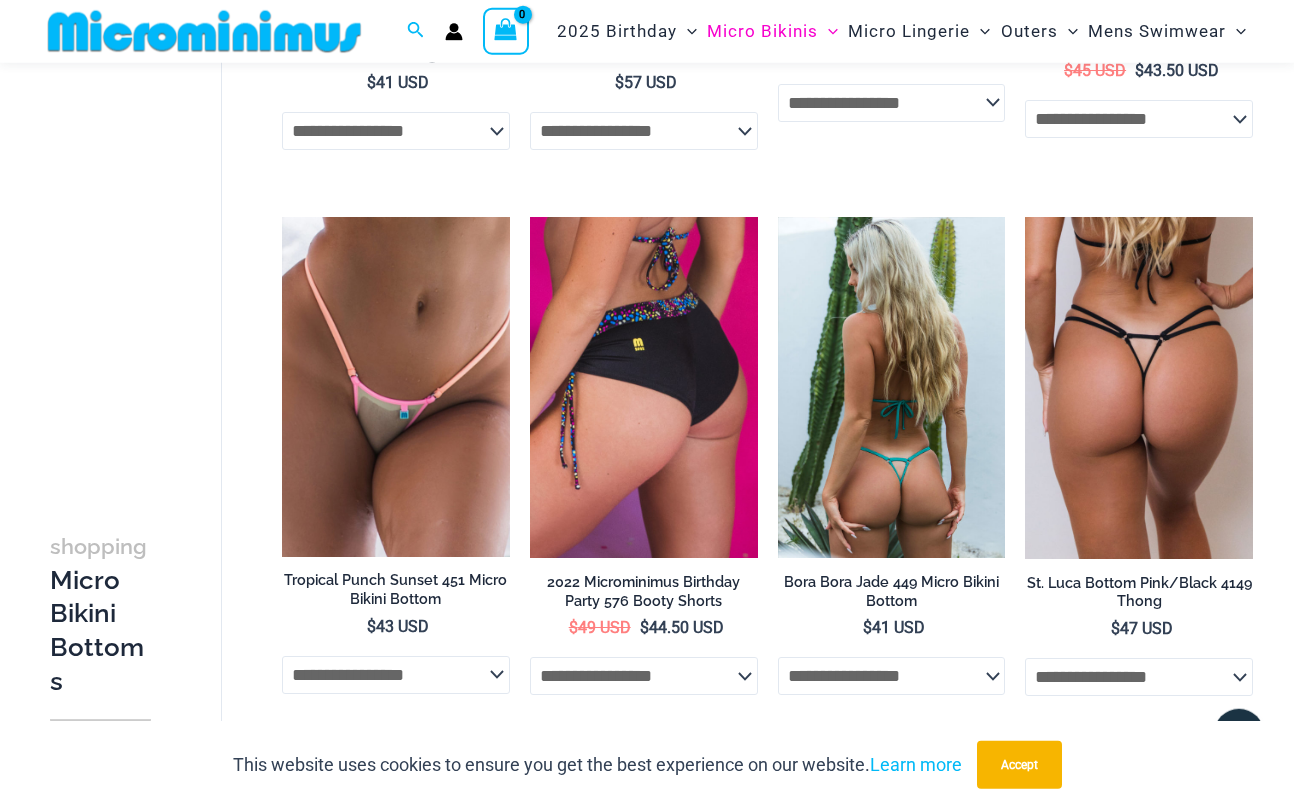 click at bounding box center (892, 388) 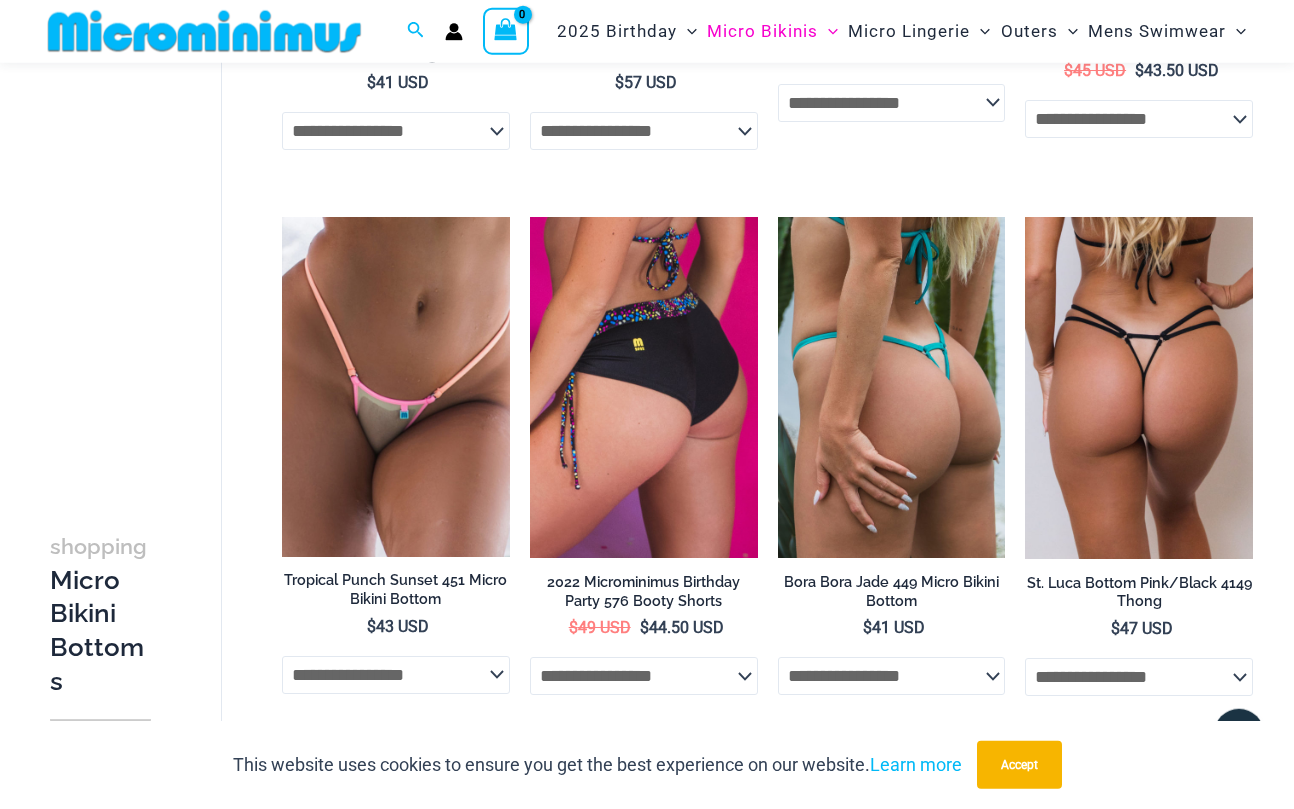 click at bounding box center [1139, 388] 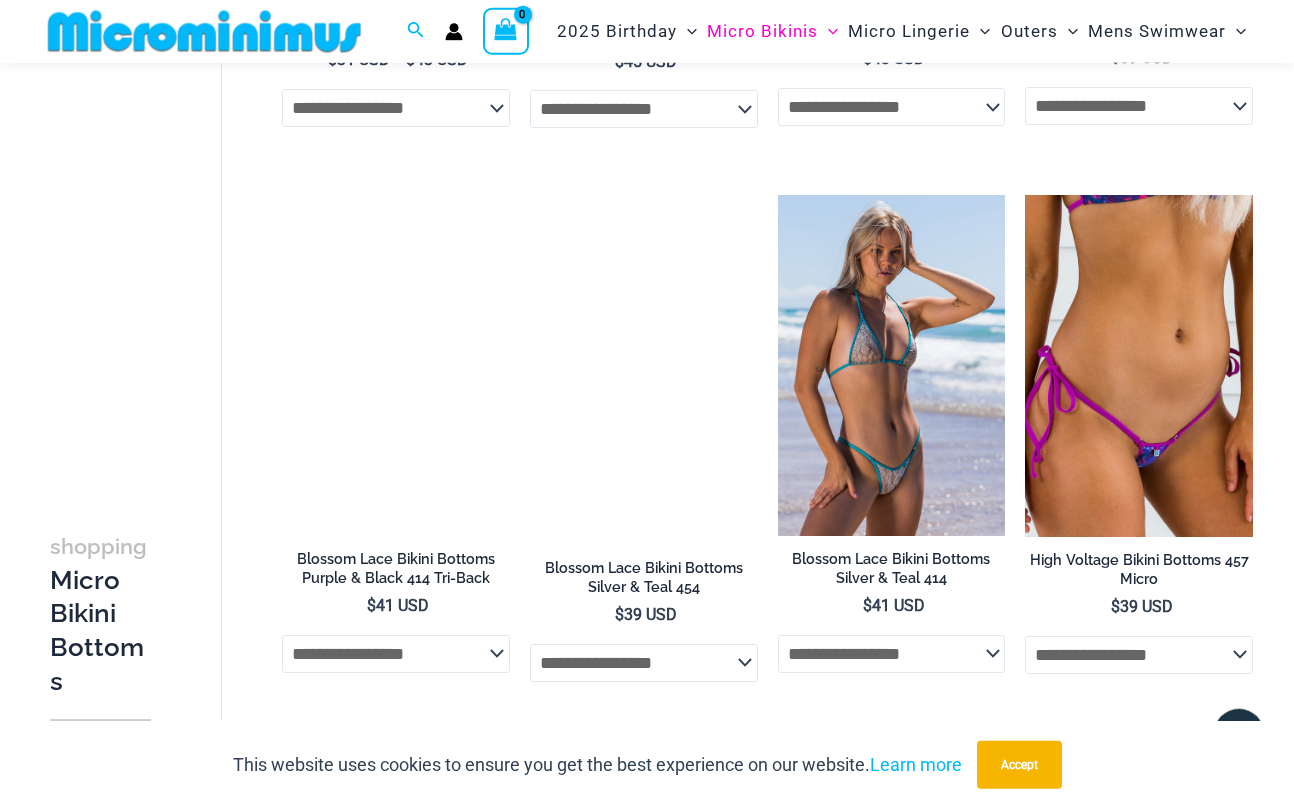 scroll, scrollTop: 3298, scrollLeft: 0, axis: vertical 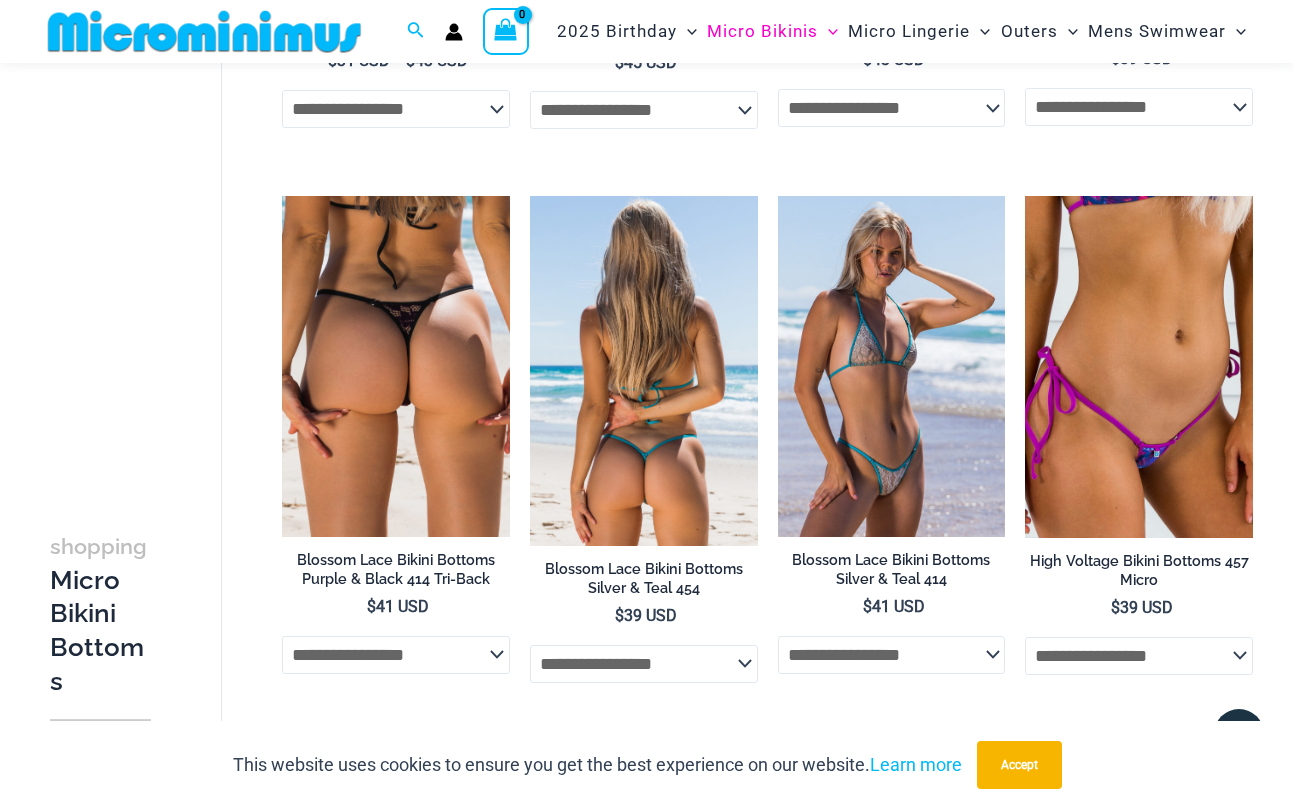 click at bounding box center (892, 366) 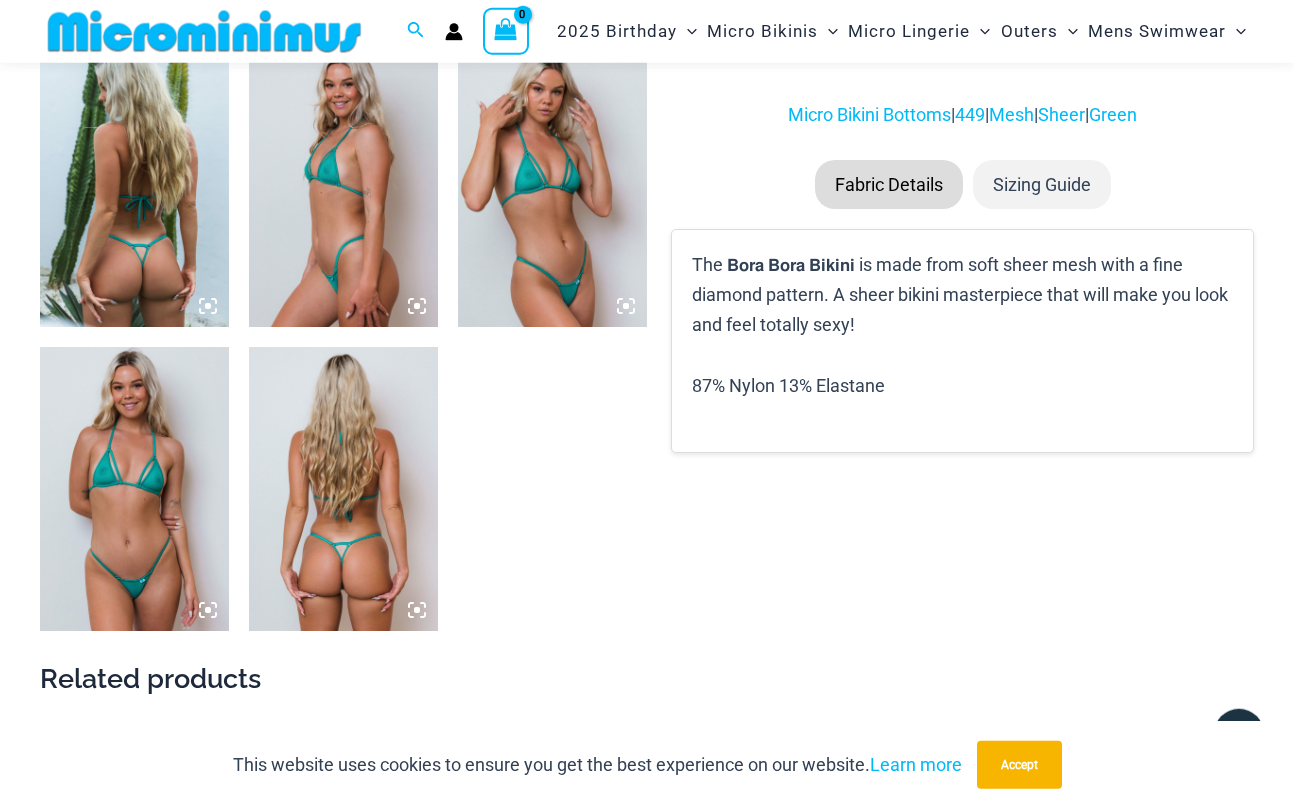 scroll, scrollTop: 1095, scrollLeft: 0, axis: vertical 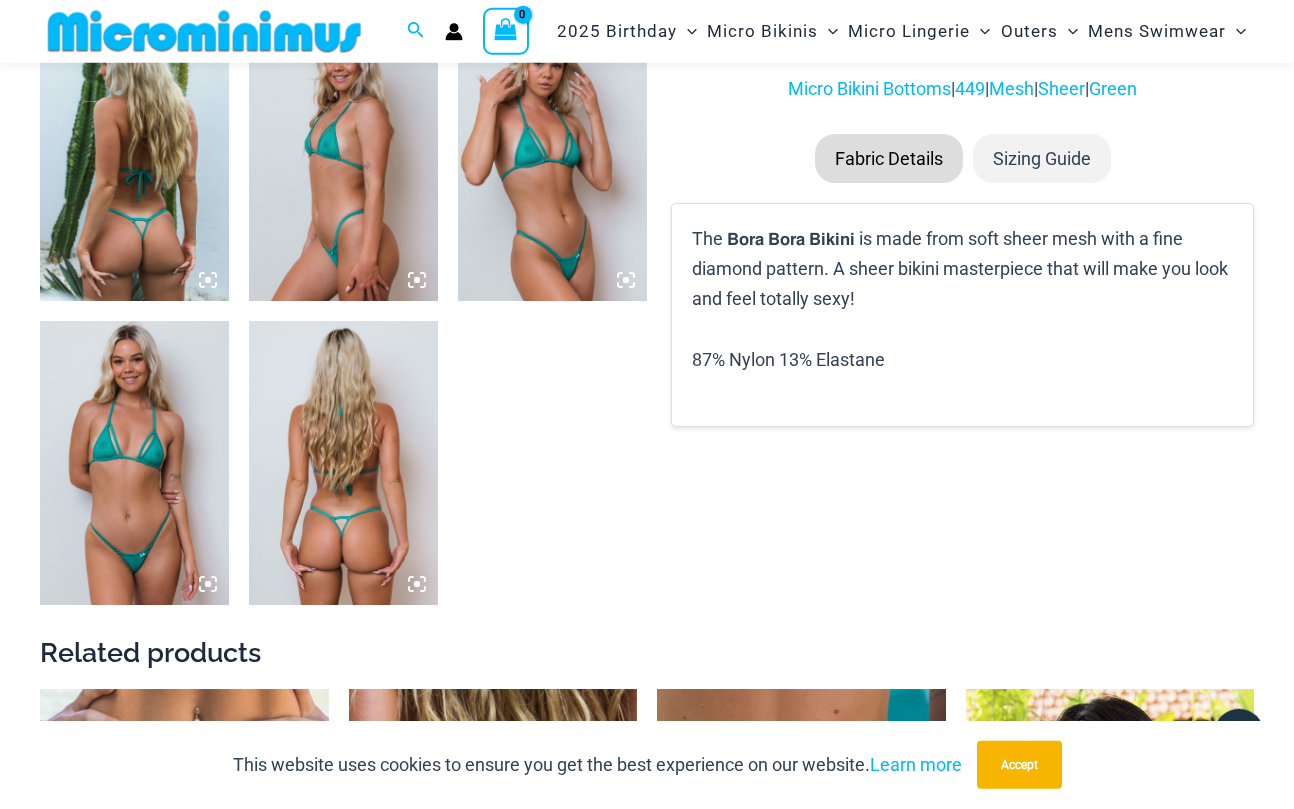 click at bounding box center [552, 160] 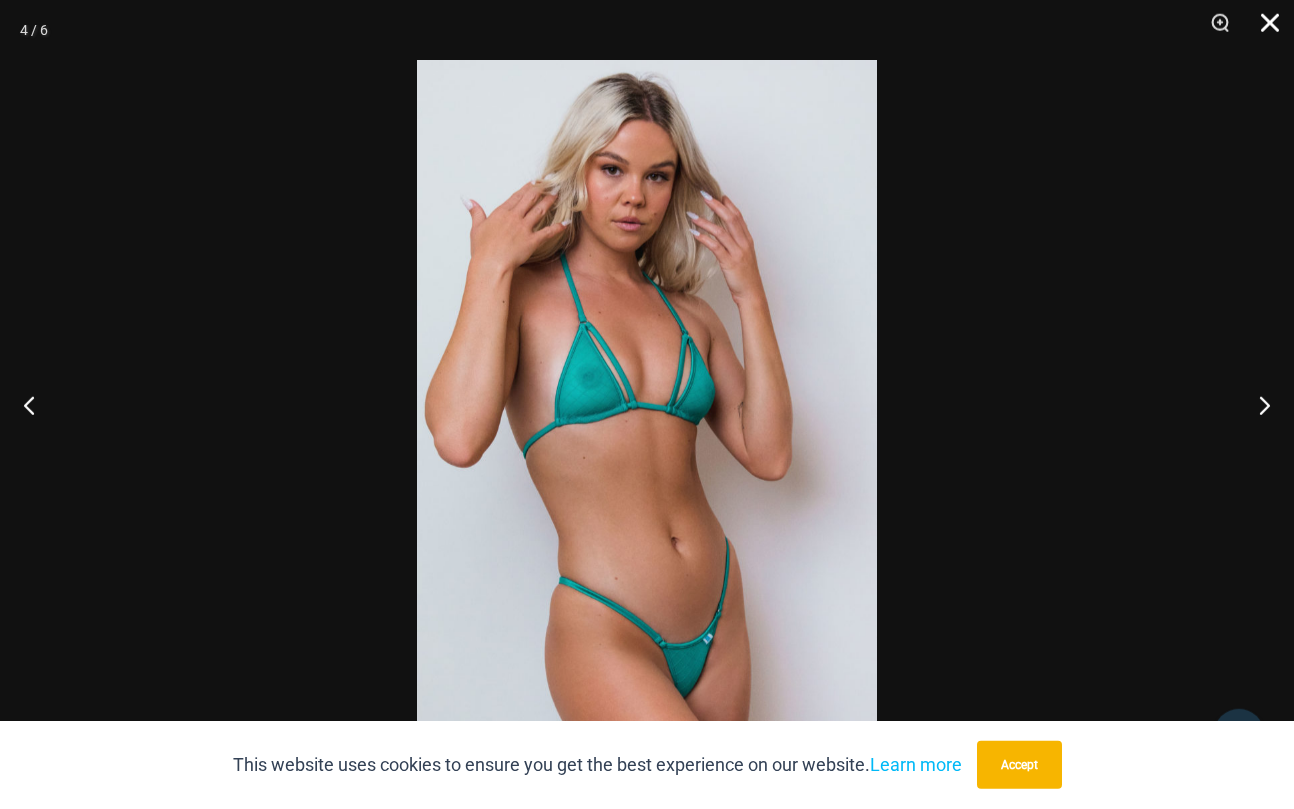 click at bounding box center (1263, 30) 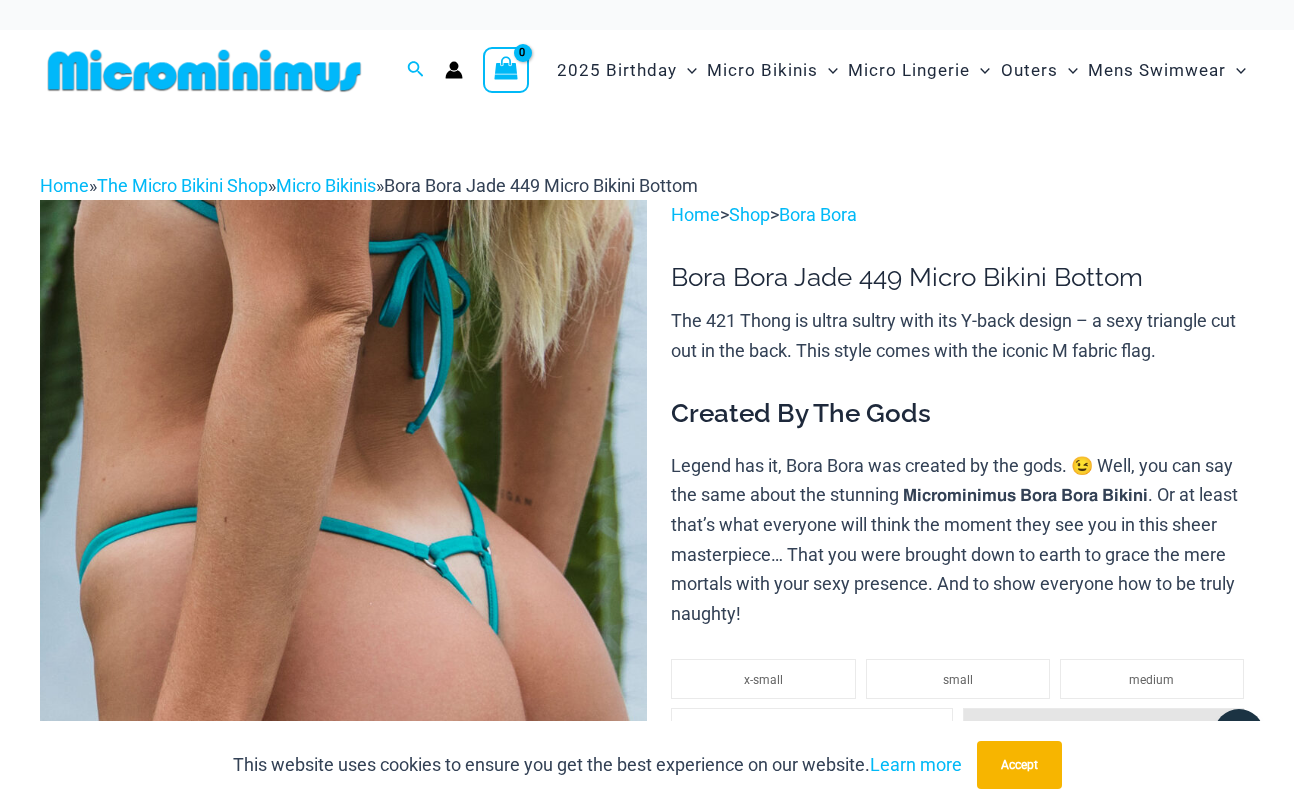 scroll, scrollTop: 0, scrollLeft: 0, axis: both 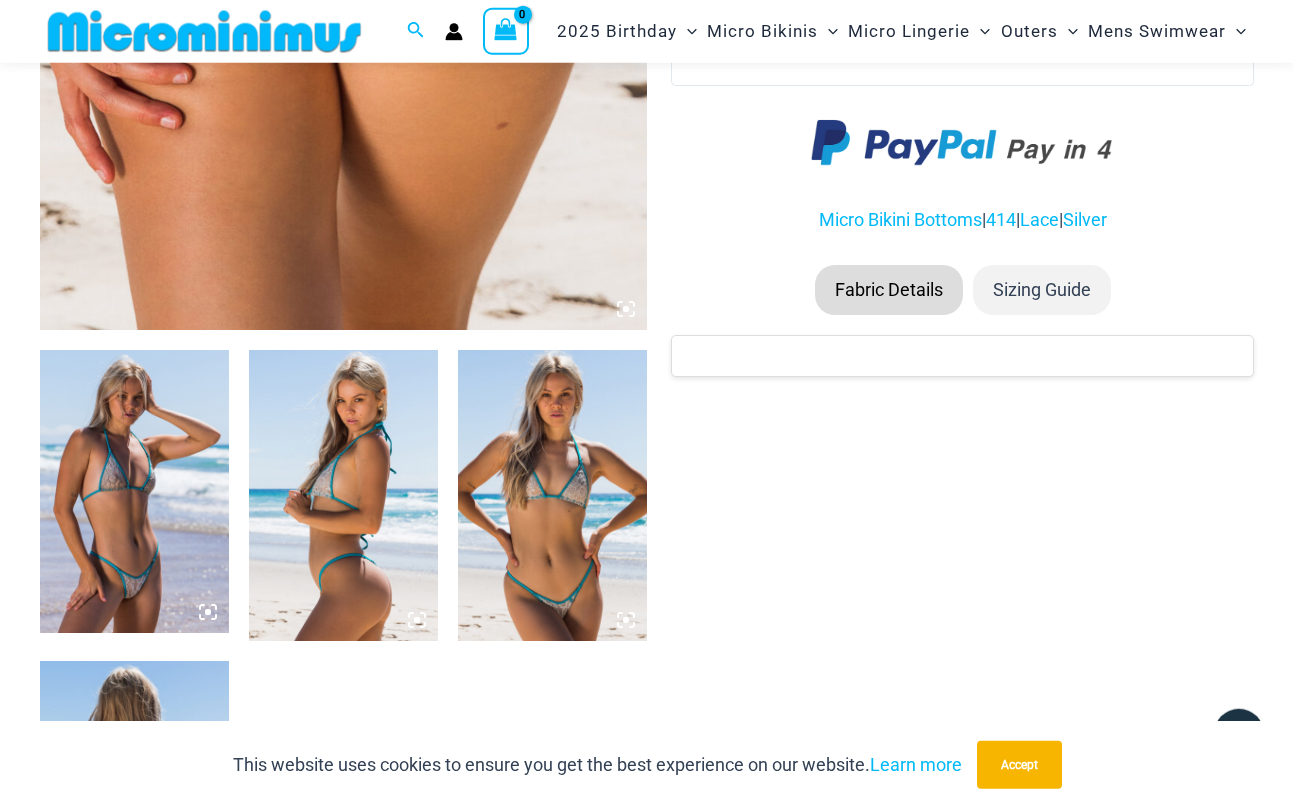click at bounding box center (552, 495) 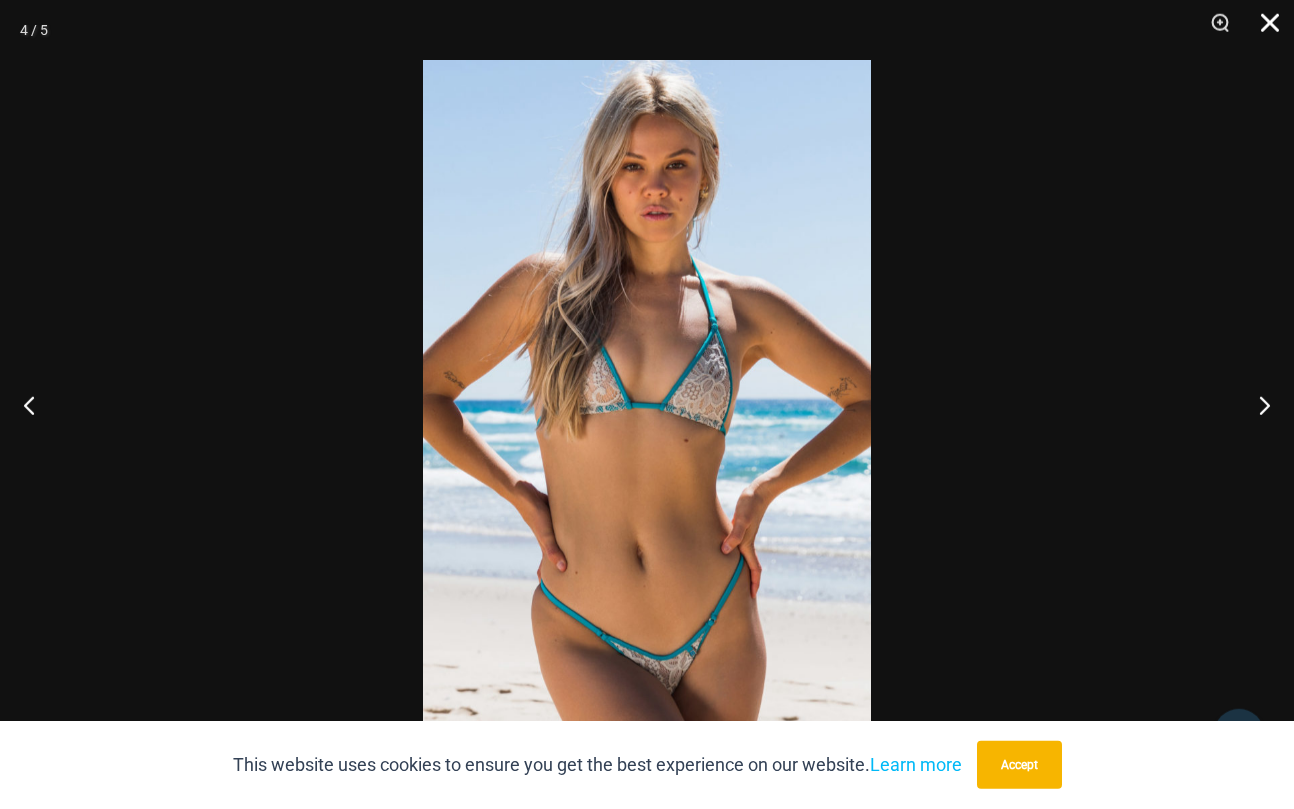 click at bounding box center [1263, 30] 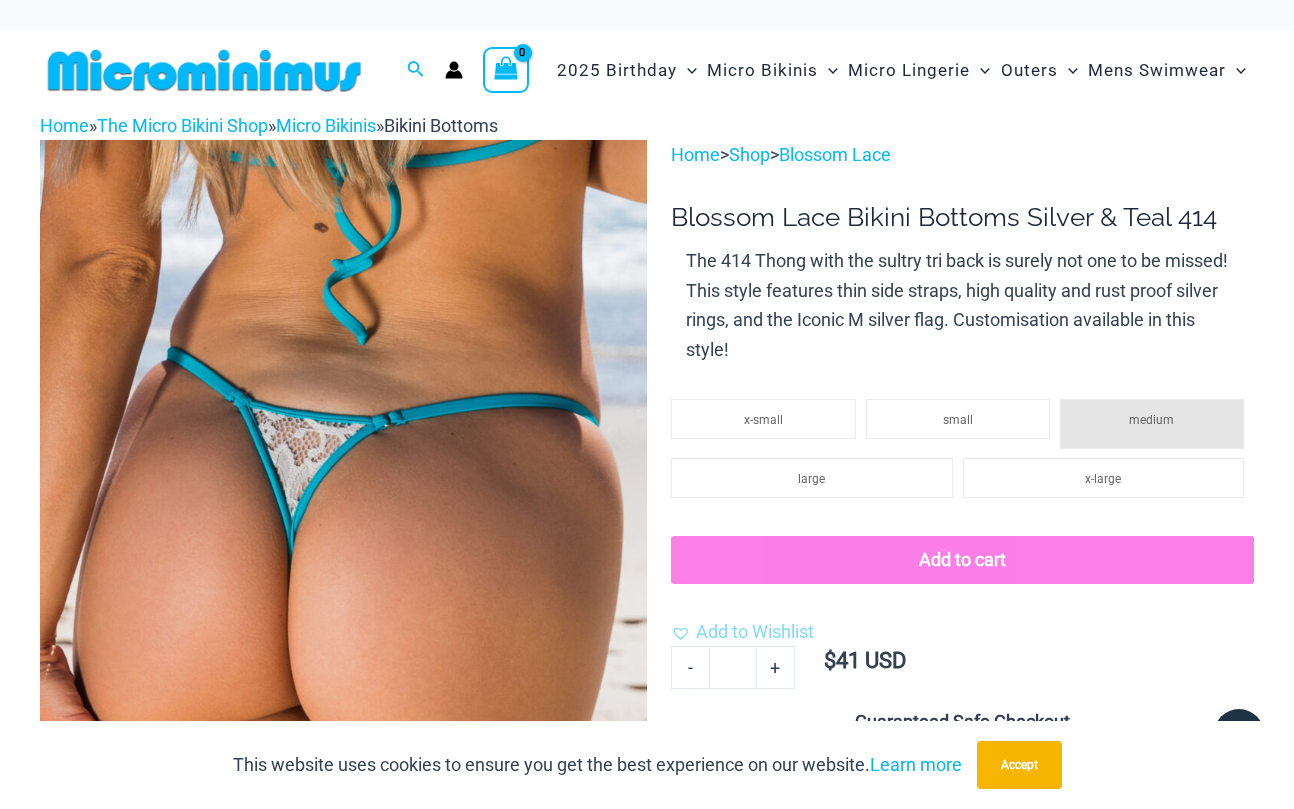 scroll, scrollTop: 0, scrollLeft: 0, axis: both 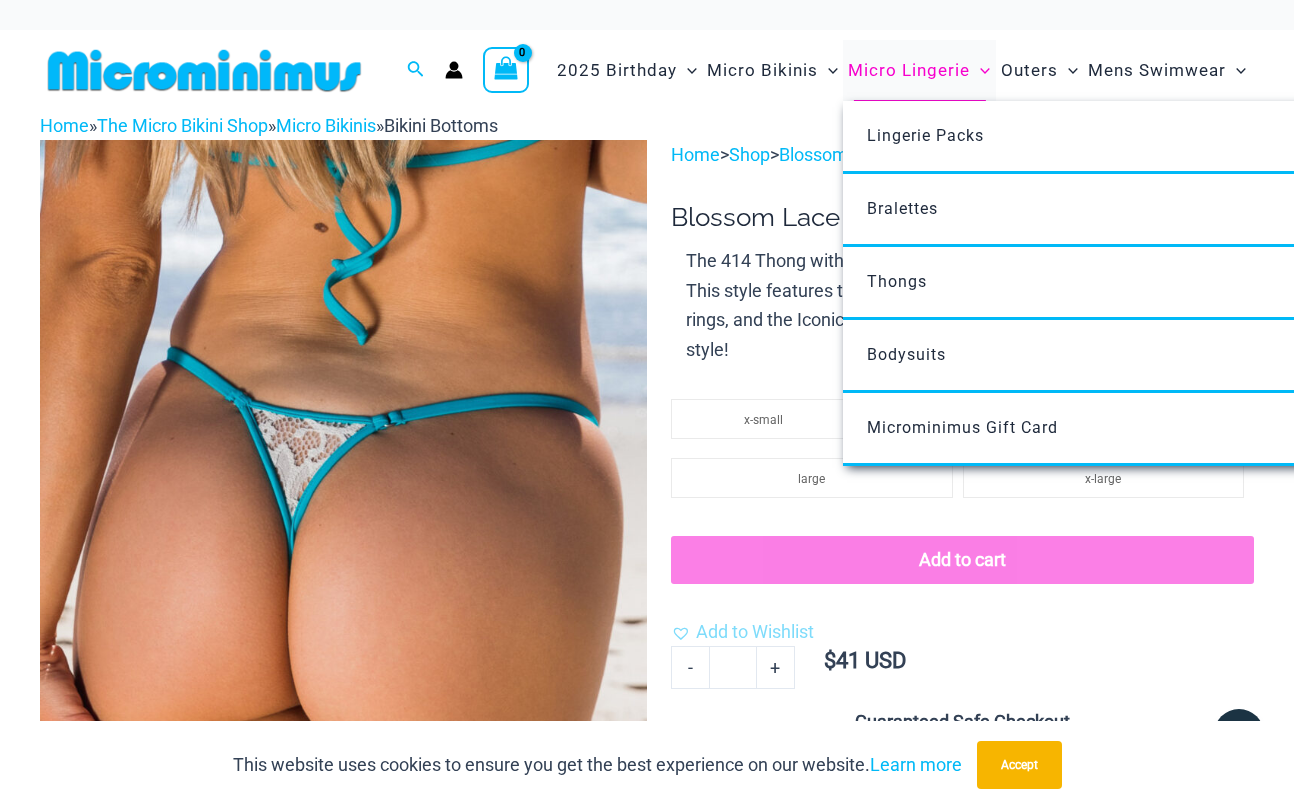 click on "Micro Lingerie" at bounding box center (909, 70) 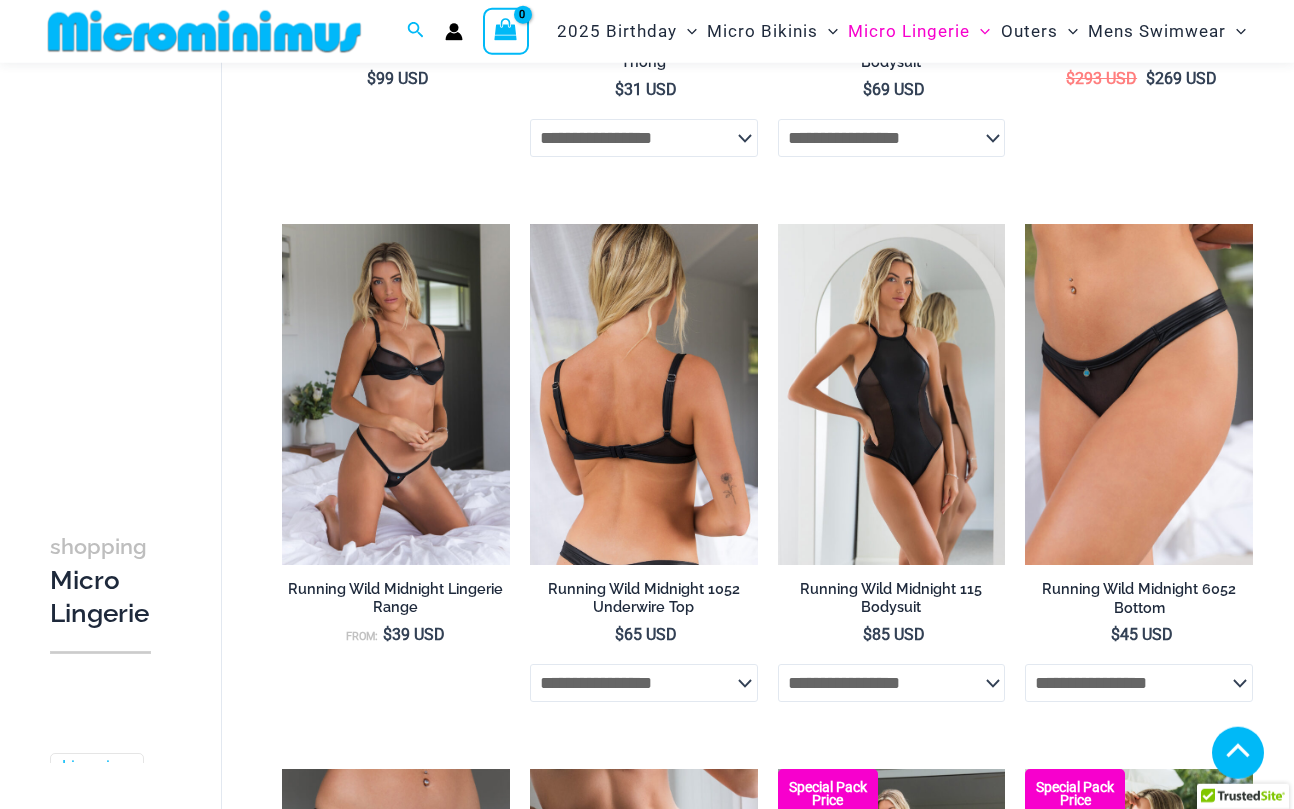 scroll, scrollTop: 693, scrollLeft: 0, axis: vertical 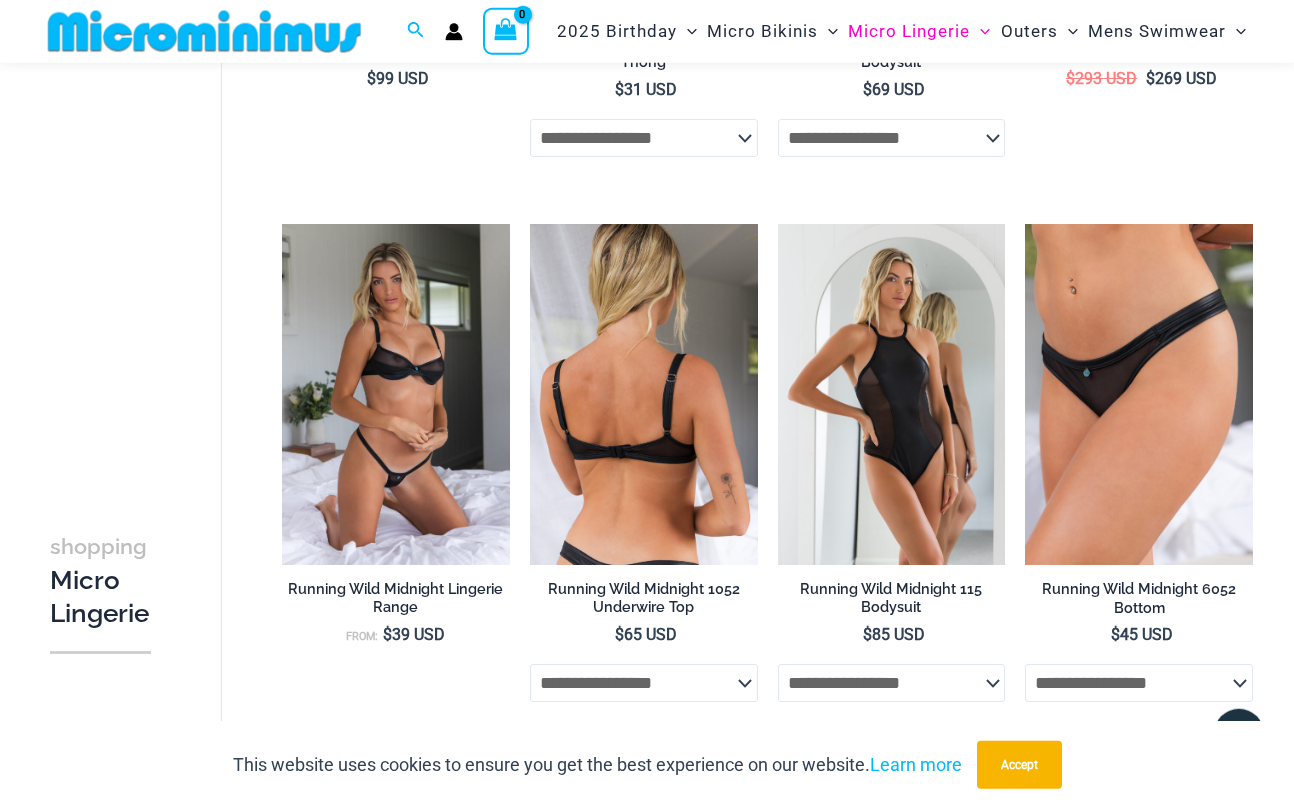click at bounding box center (644, 395) 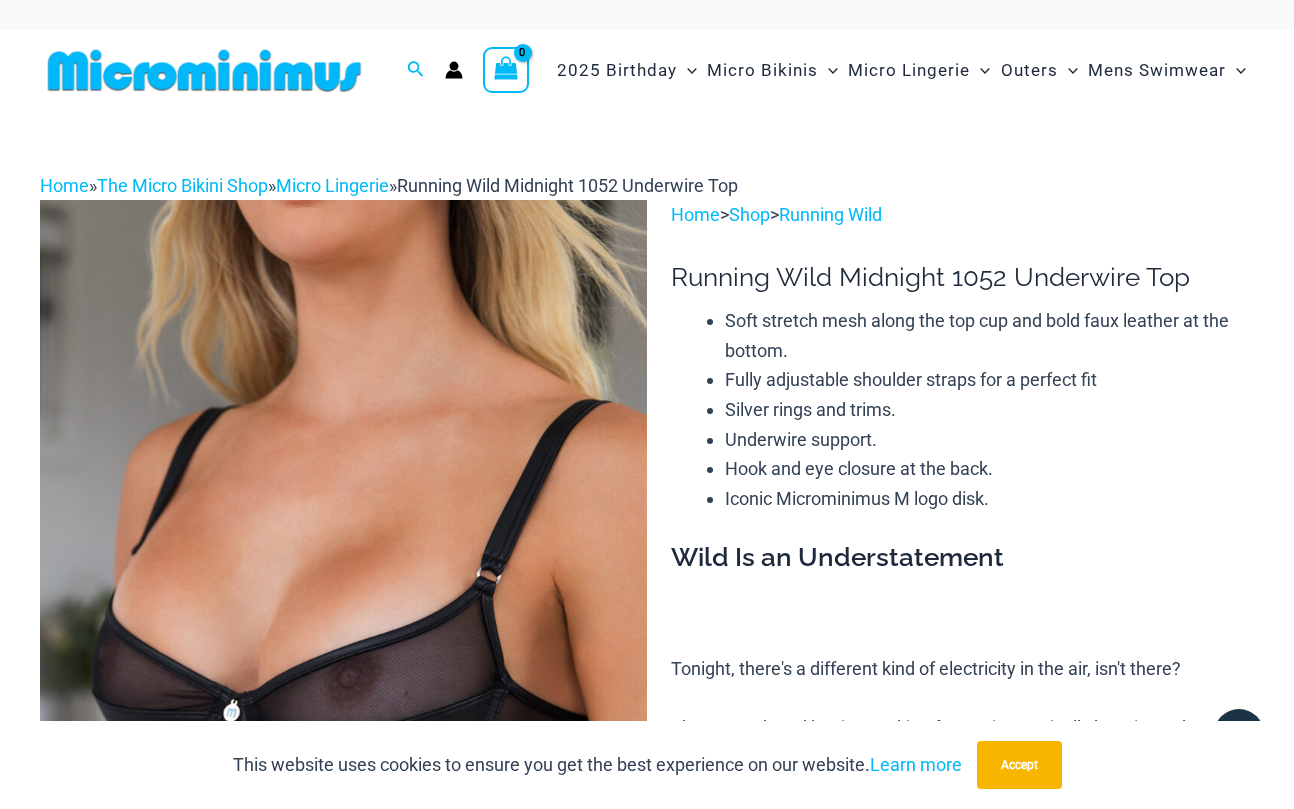 scroll, scrollTop: 0, scrollLeft: 0, axis: both 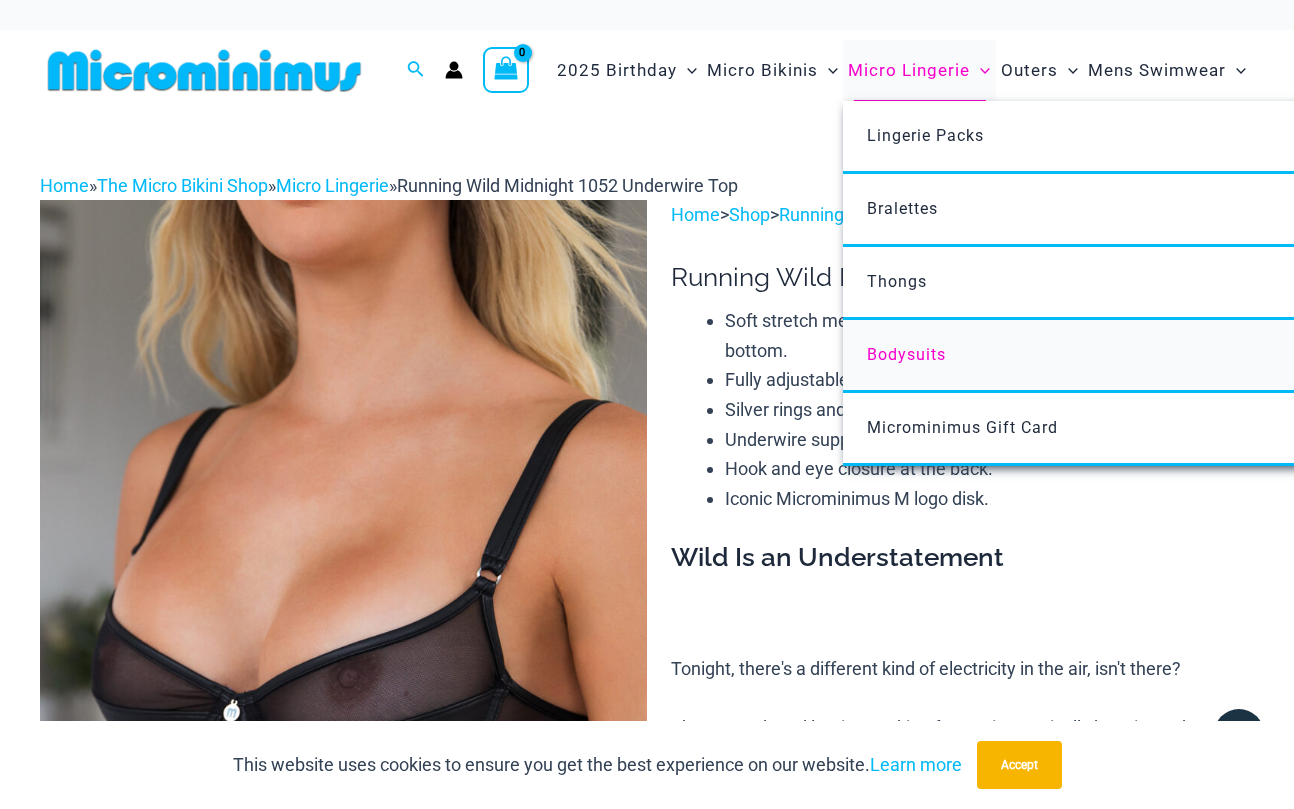 click on "Bodysuits" at bounding box center (1140, 356) 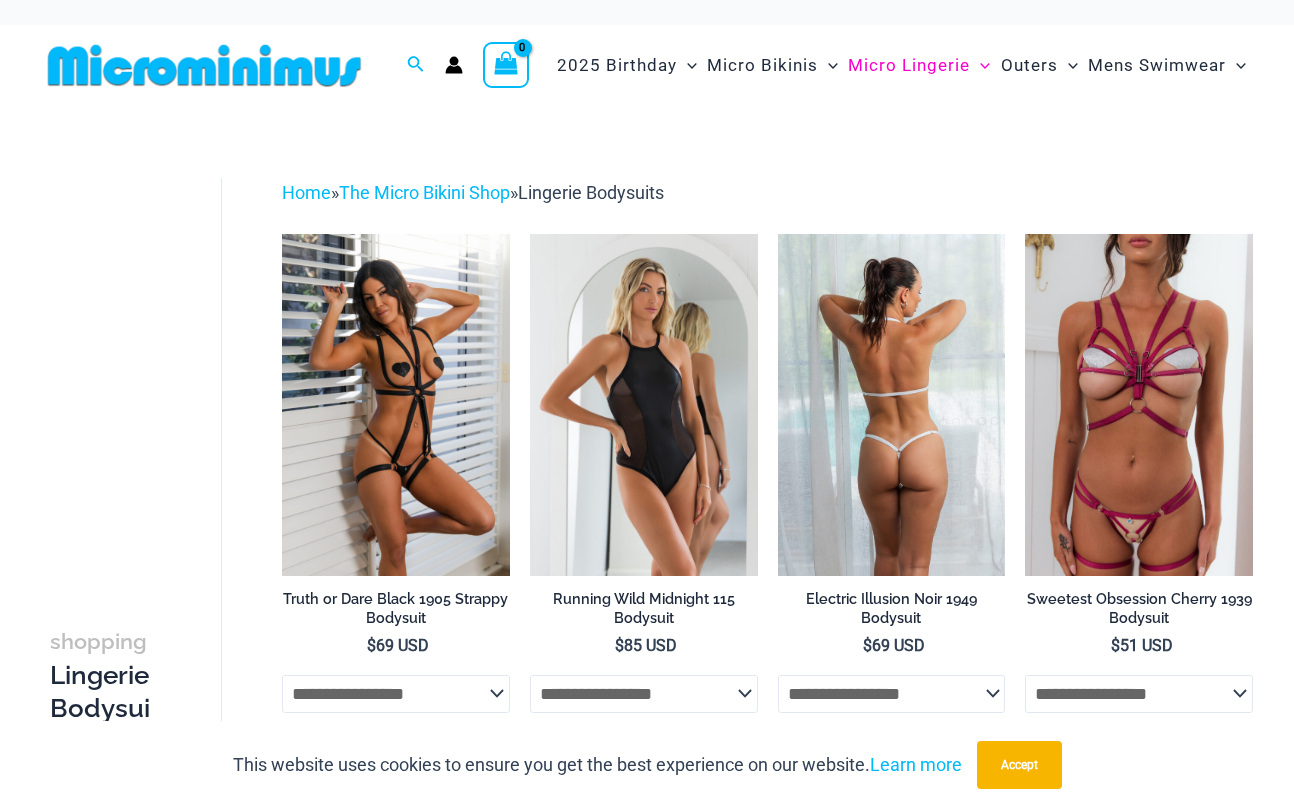 scroll, scrollTop: 2, scrollLeft: 0, axis: vertical 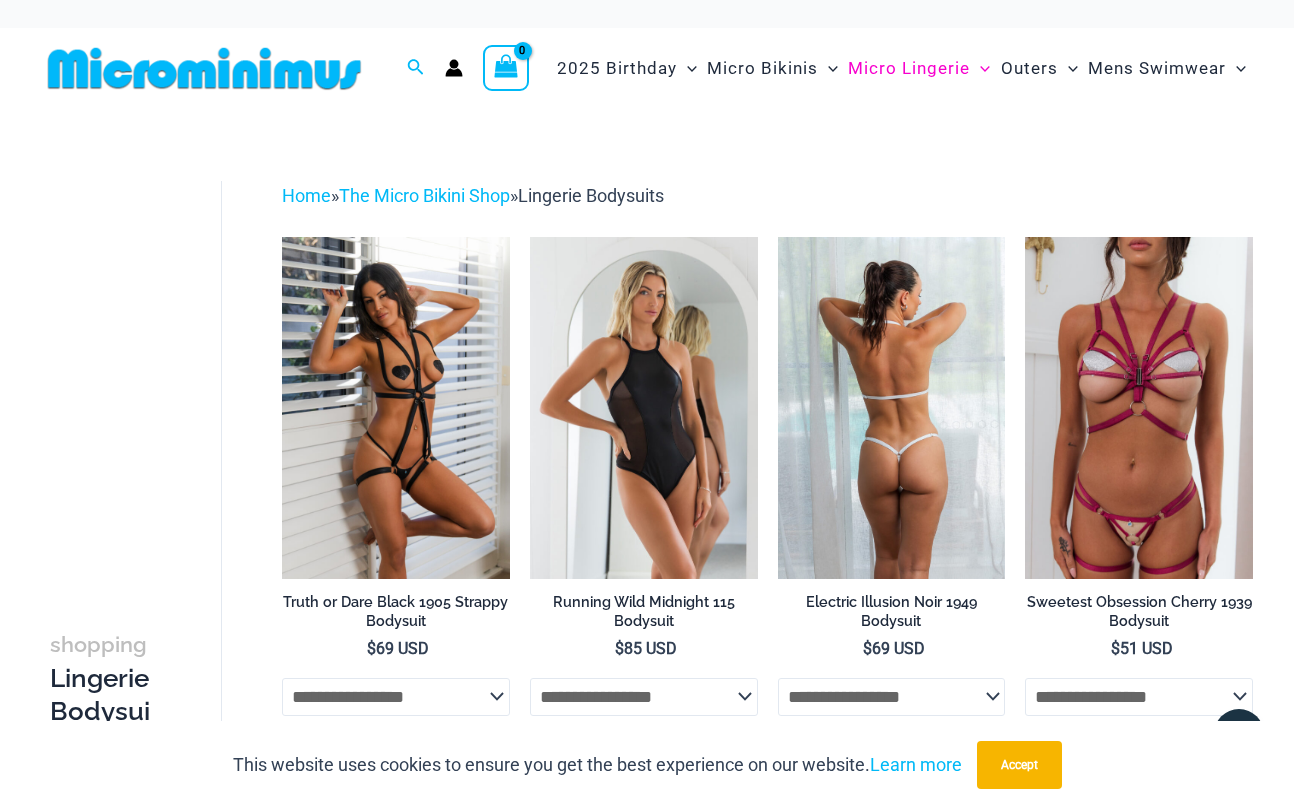 click at bounding box center [892, 408] 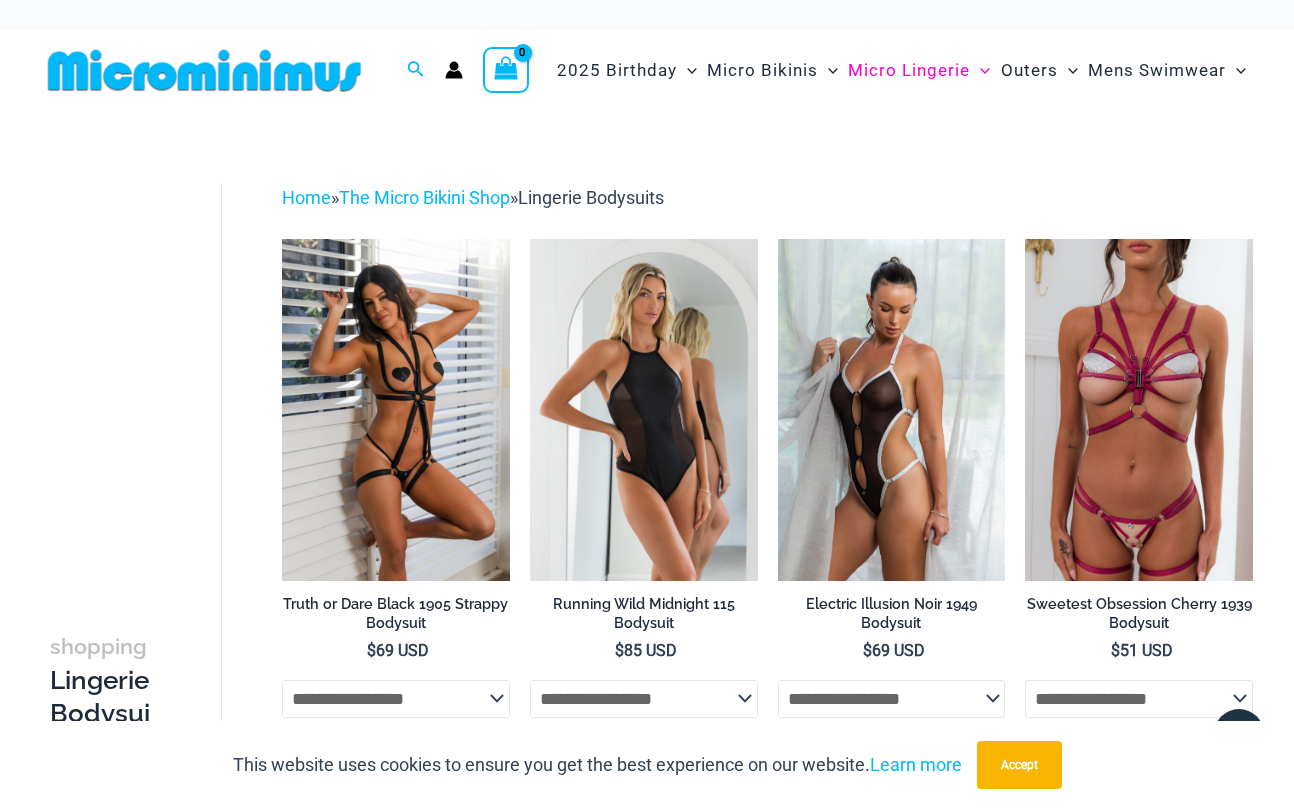 scroll, scrollTop: 0, scrollLeft: 0, axis: both 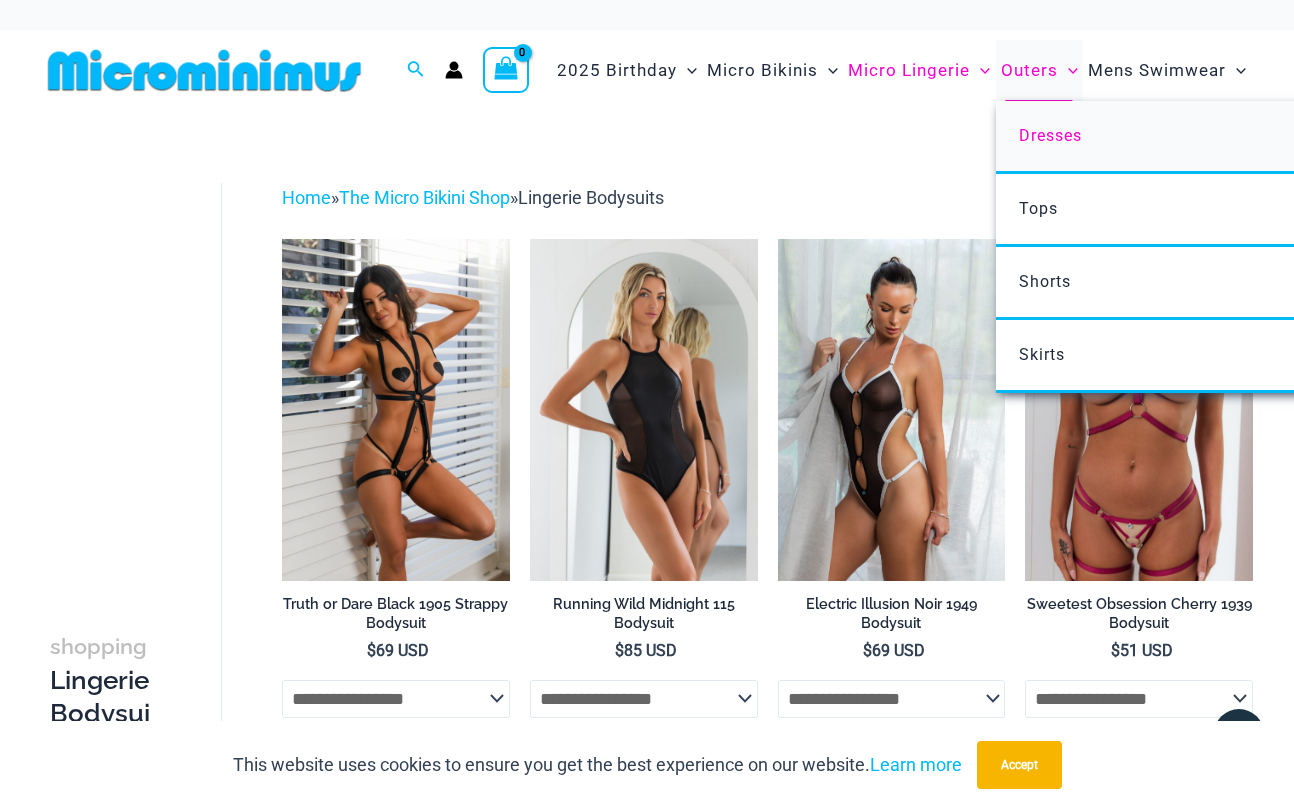 click on "Dresses" at bounding box center [1050, 135] 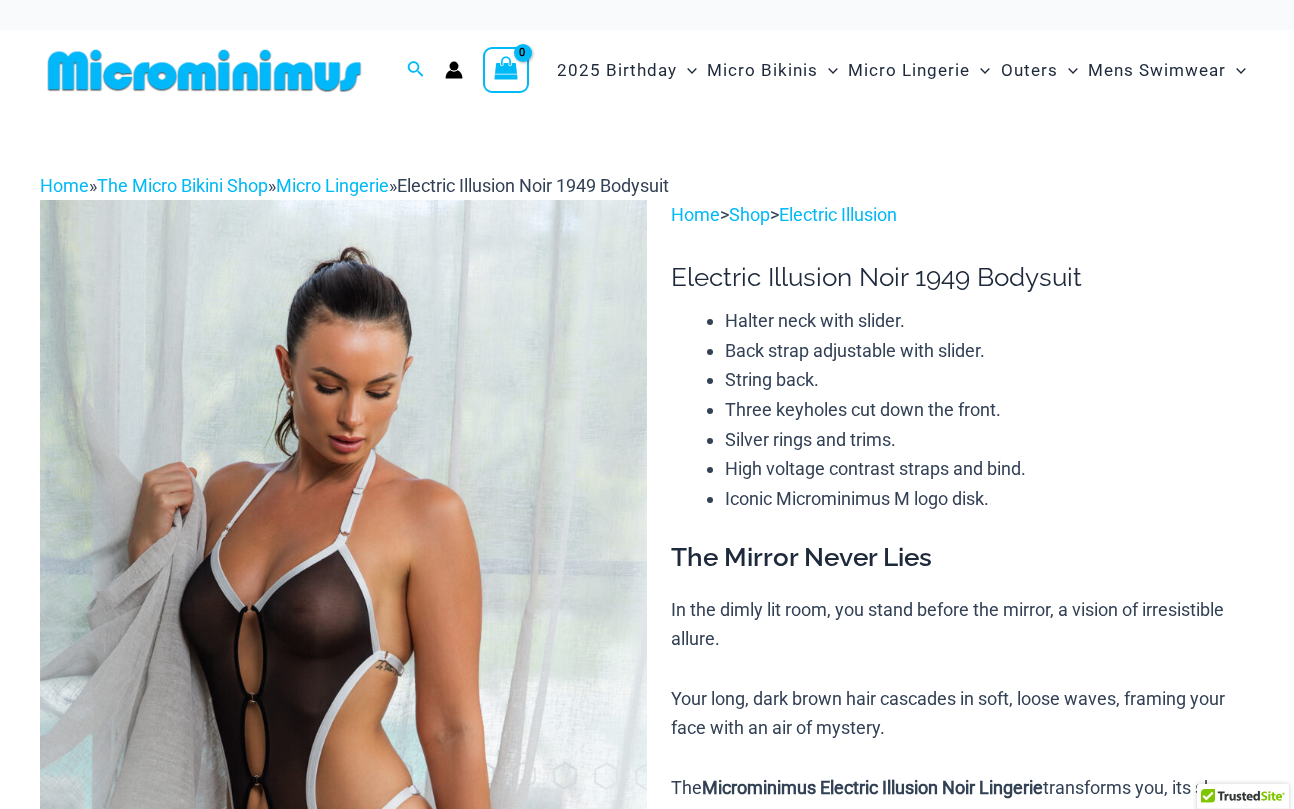 scroll, scrollTop: 0, scrollLeft: 0, axis: both 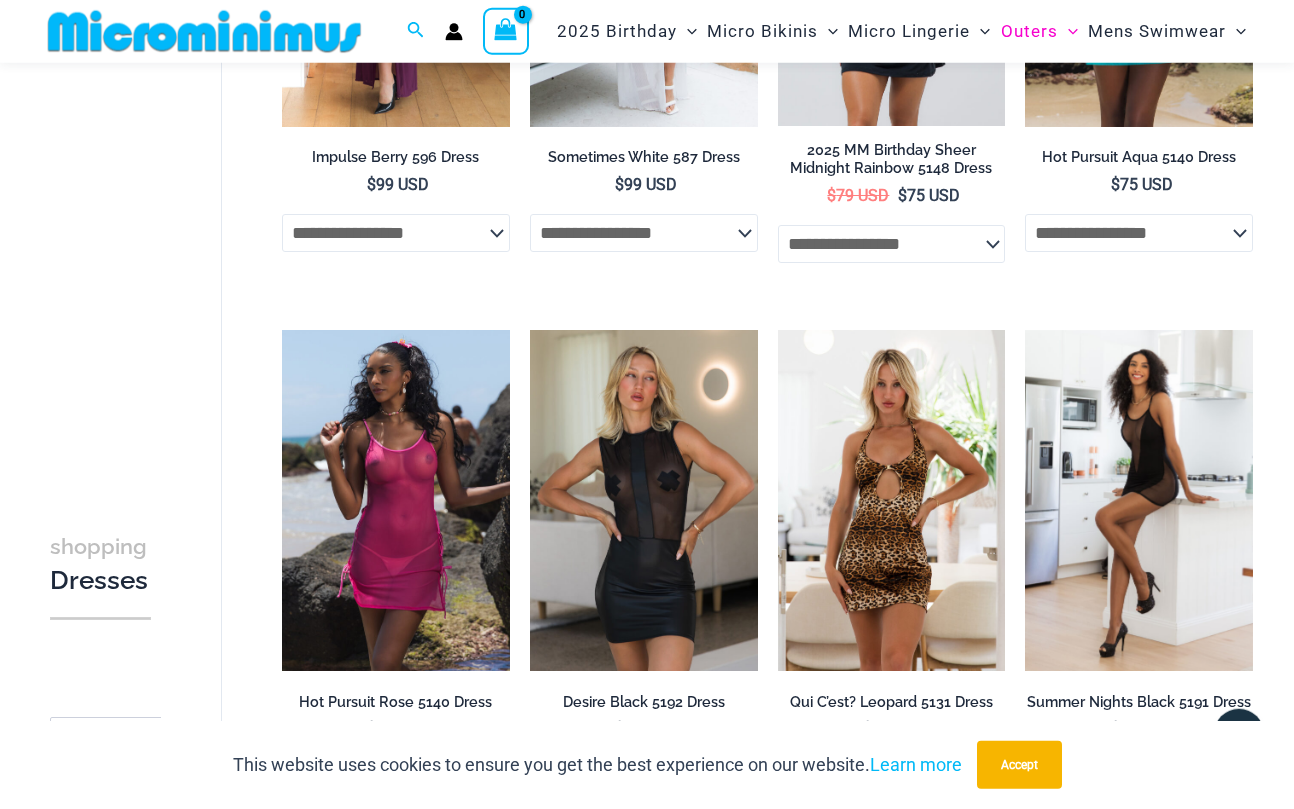 click at bounding box center [1139, 501] 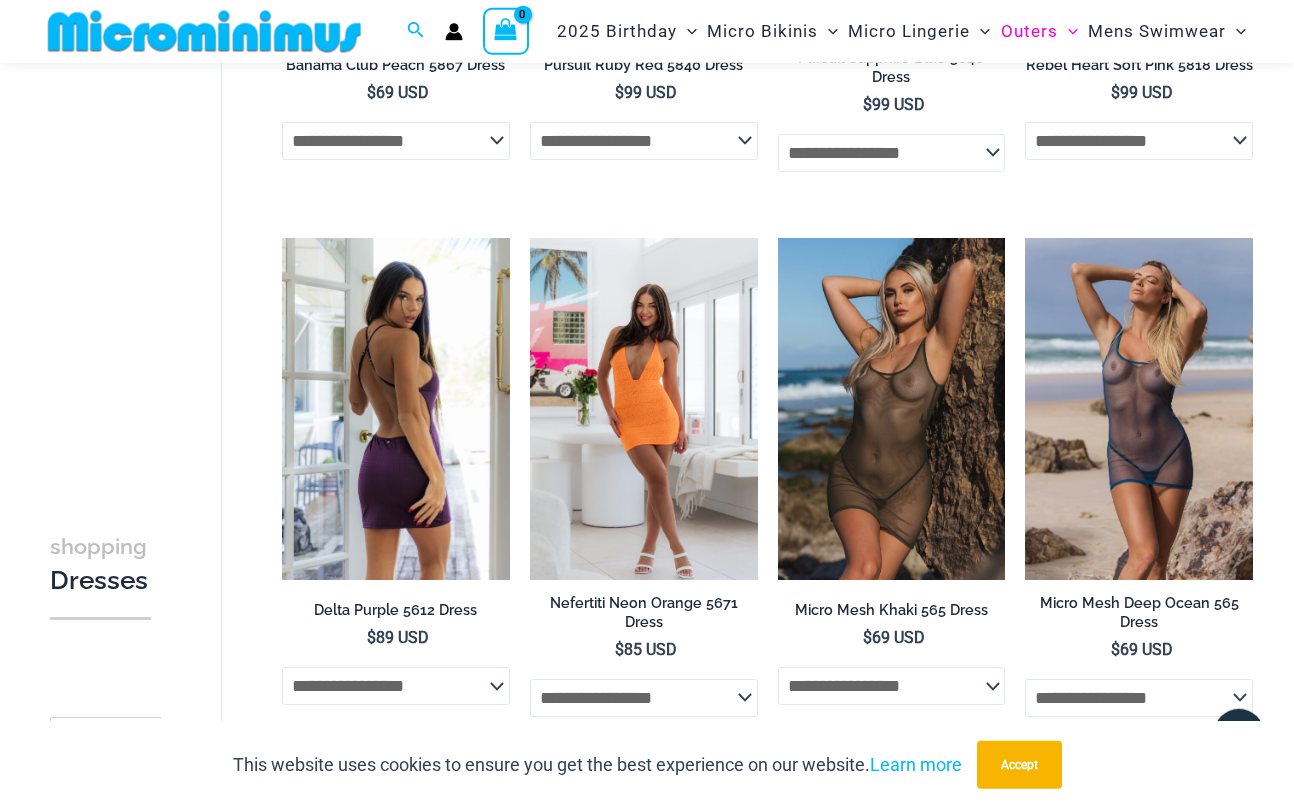 scroll, scrollTop: 1608, scrollLeft: 0, axis: vertical 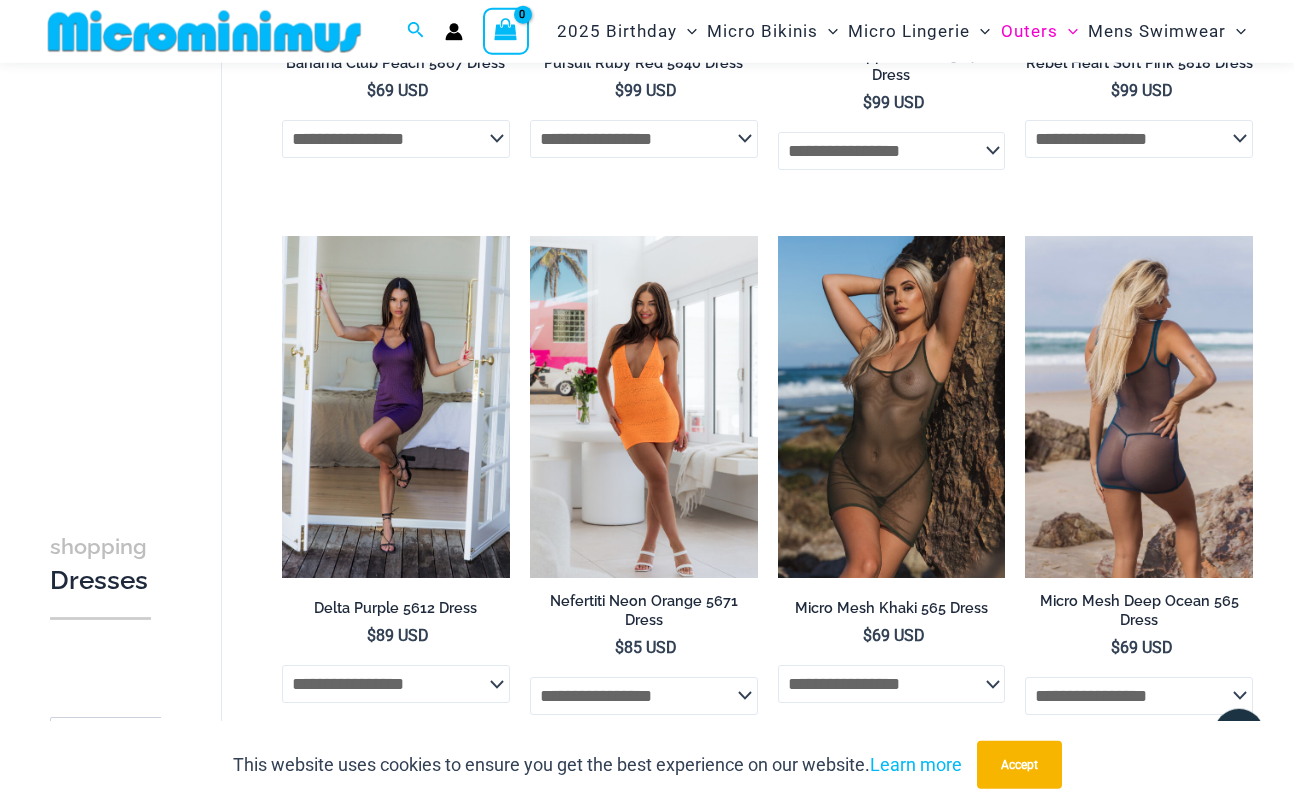 click at bounding box center (1139, 407) 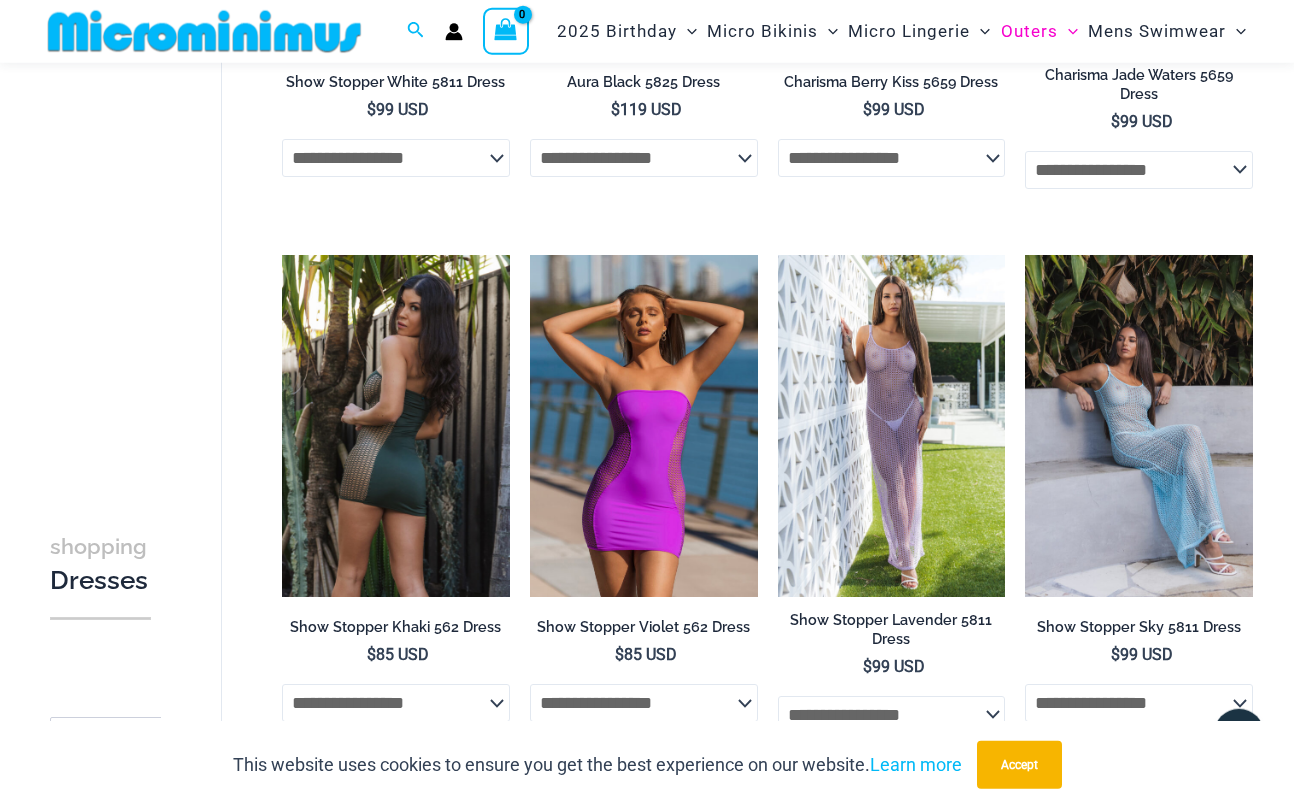 scroll, scrollTop: 2678, scrollLeft: 0, axis: vertical 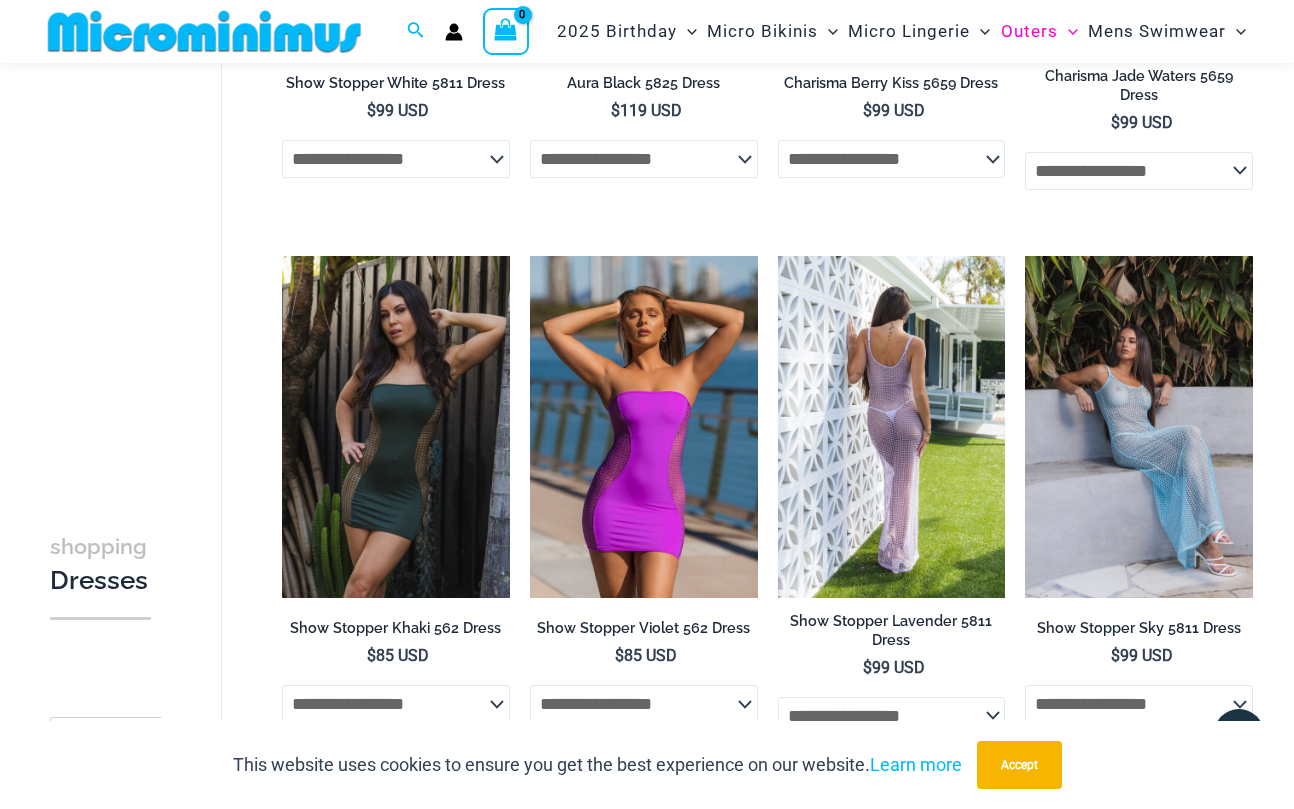 click at bounding box center (892, 427) 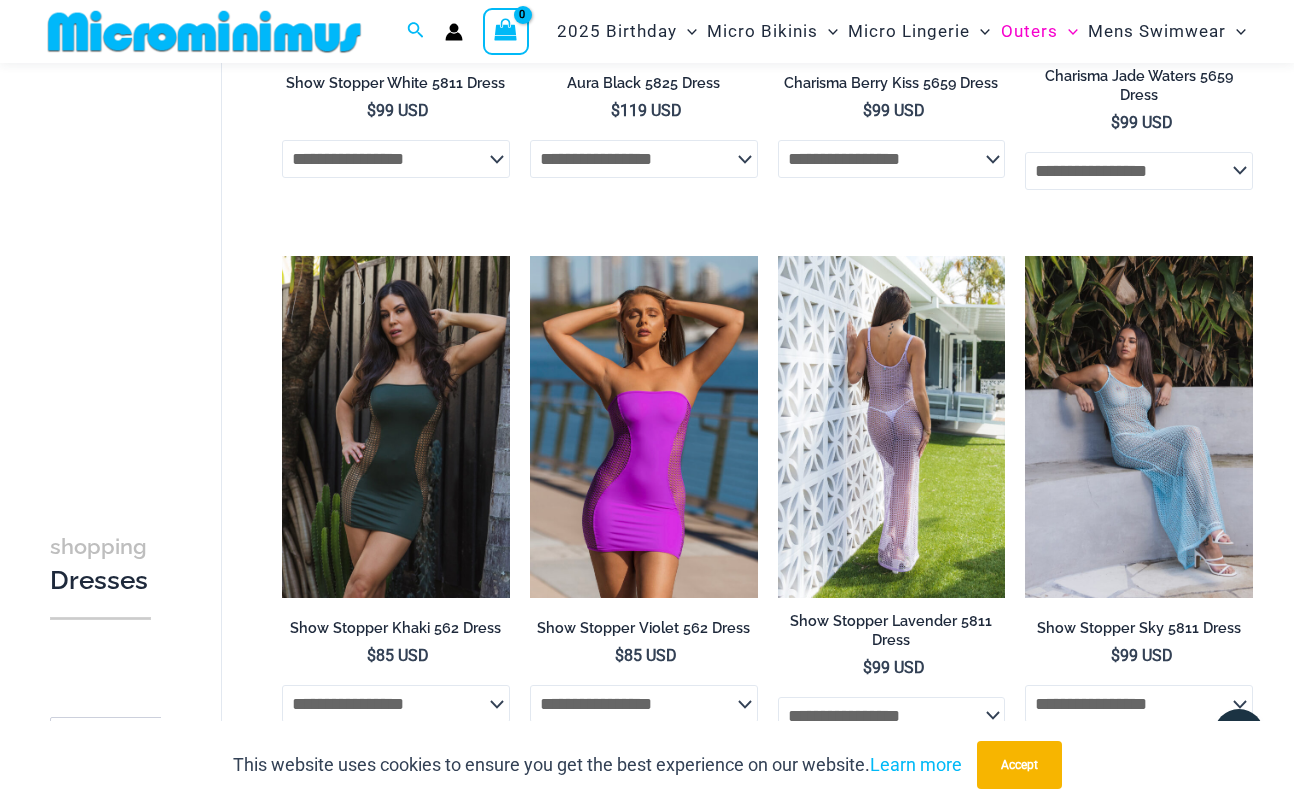 scroll, scrollTop: 2678, scrollLeft: 0, axis: vertical 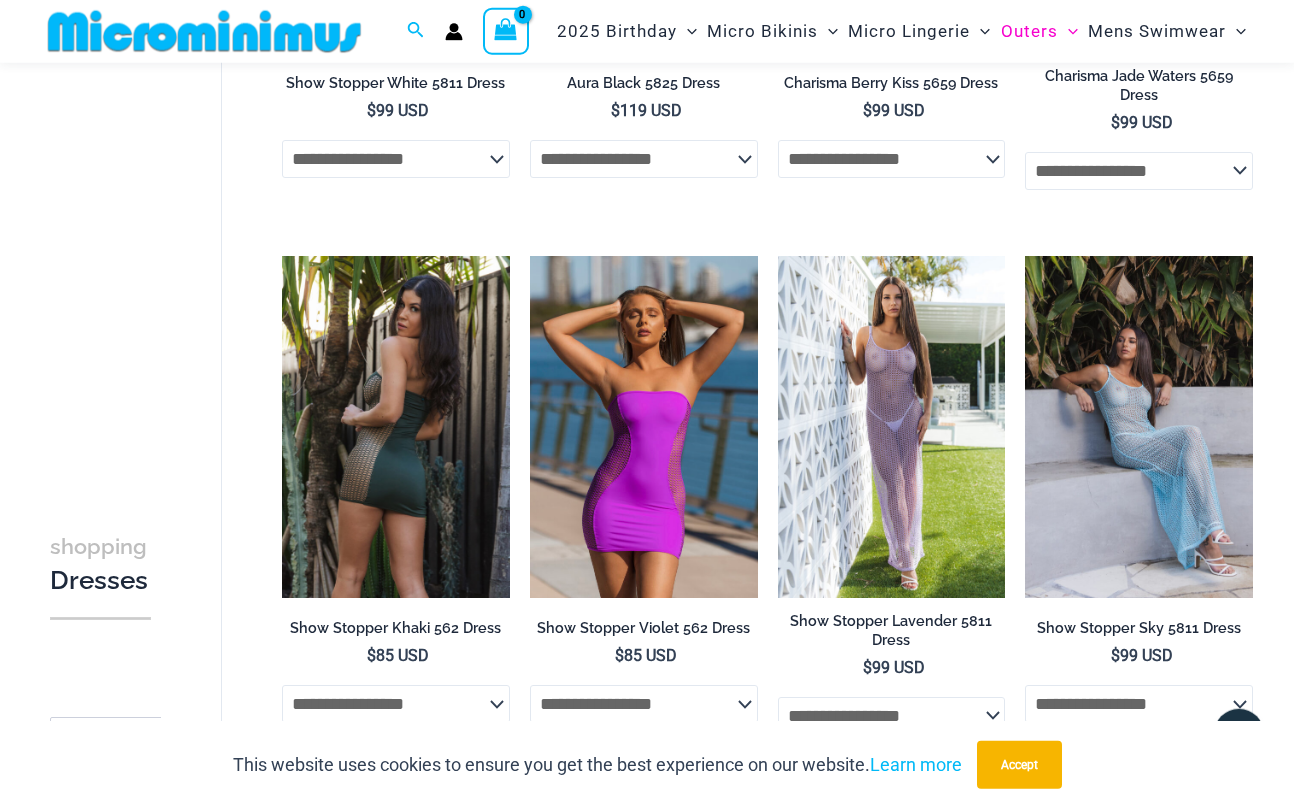 click at bounding box center [396, 427] 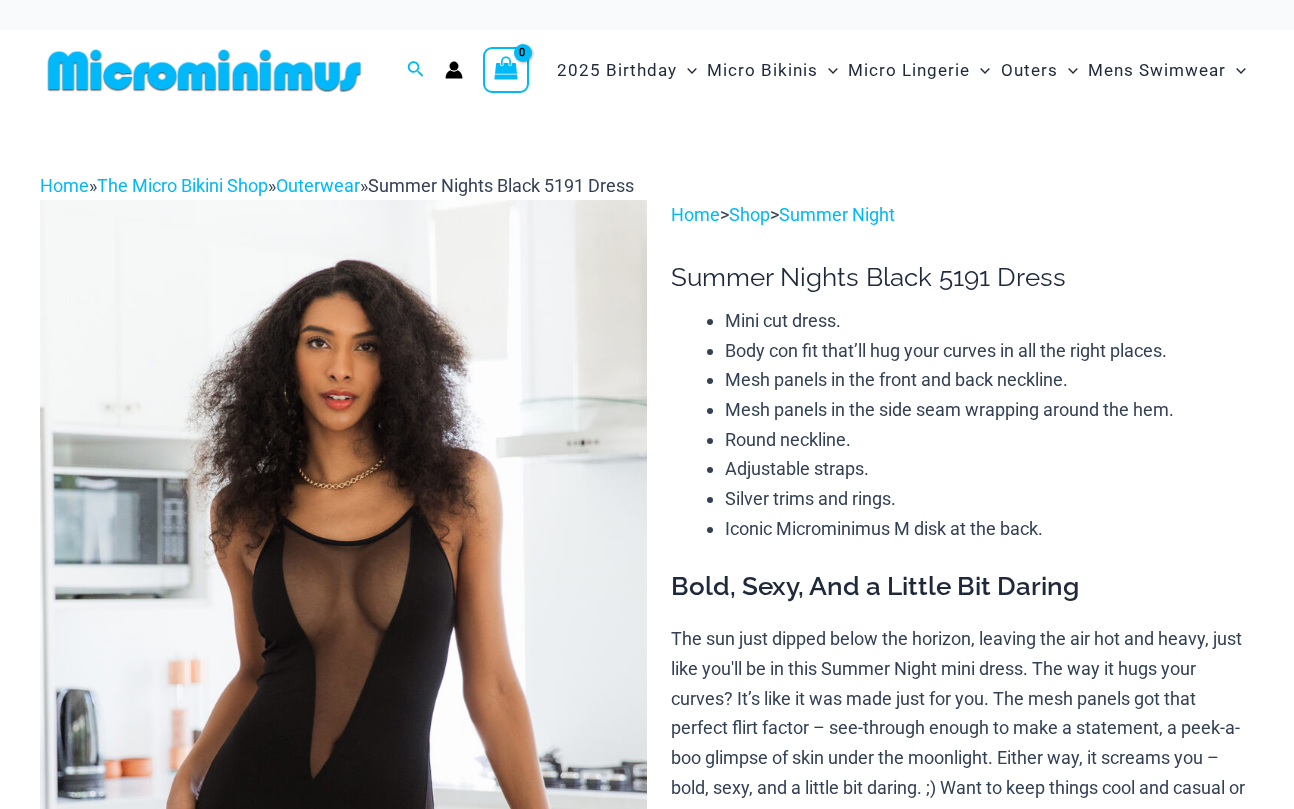 scroll, scrollTop: 637, scrollLeft: 0, axis: vertical 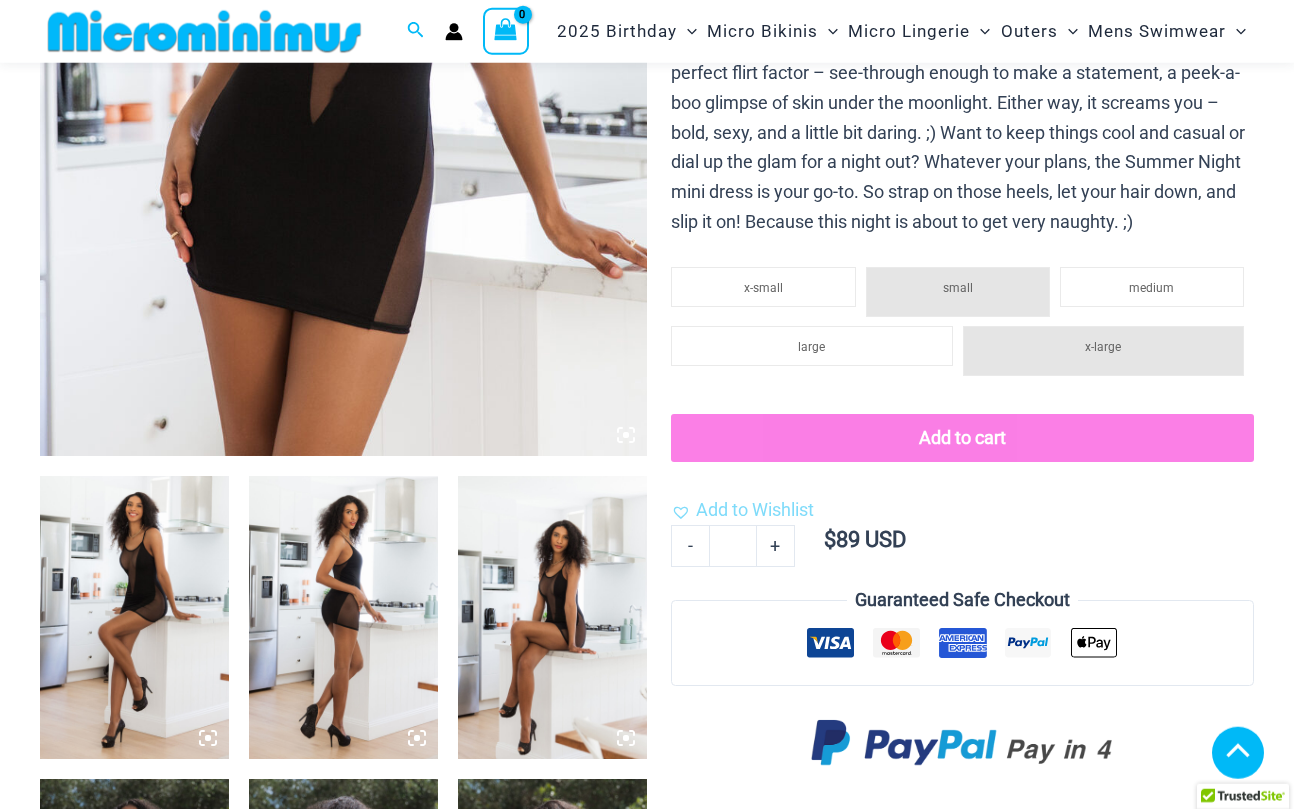 click at bounding box center [343, 618] 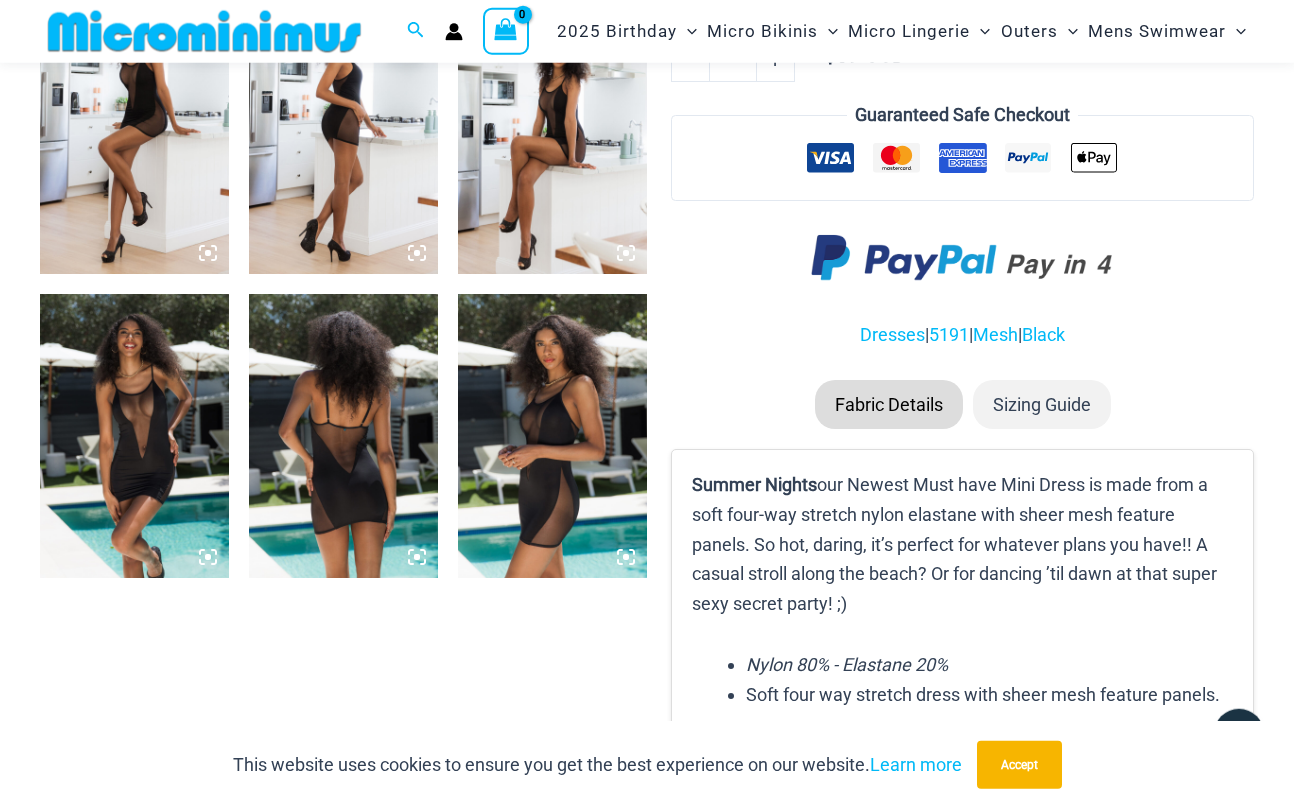 scroll, scrollTop: 1139, scrollLeft: 0, axis: vertical 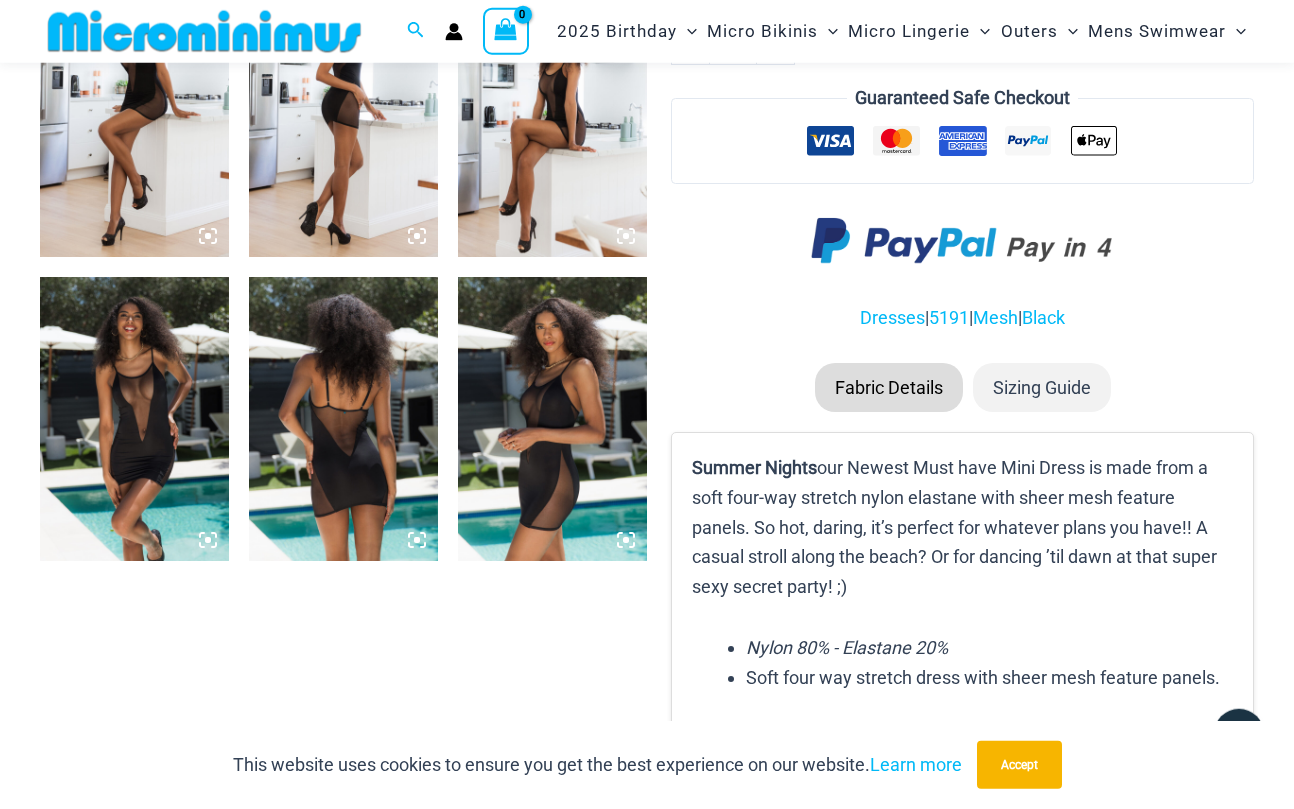 click at bounding box center (552, 419) 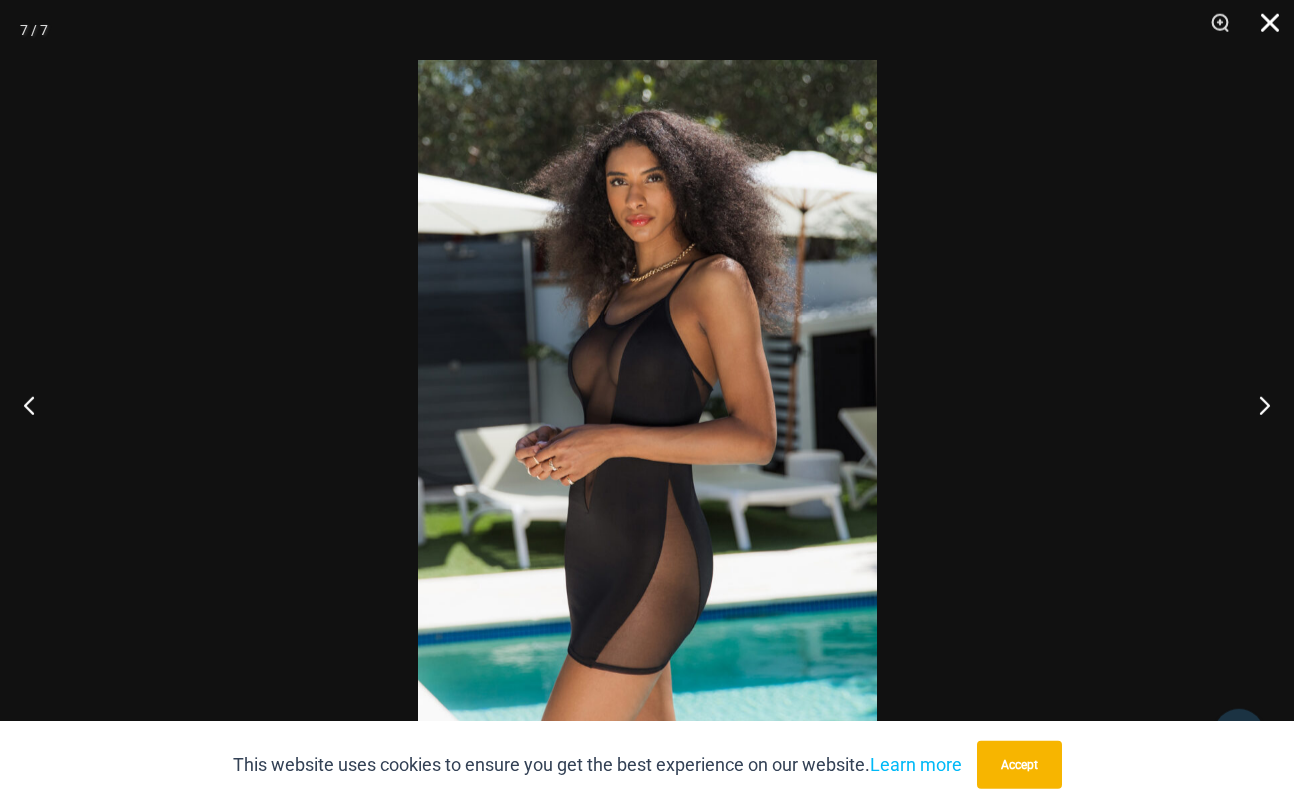 click at bounding box center [1263, 30] 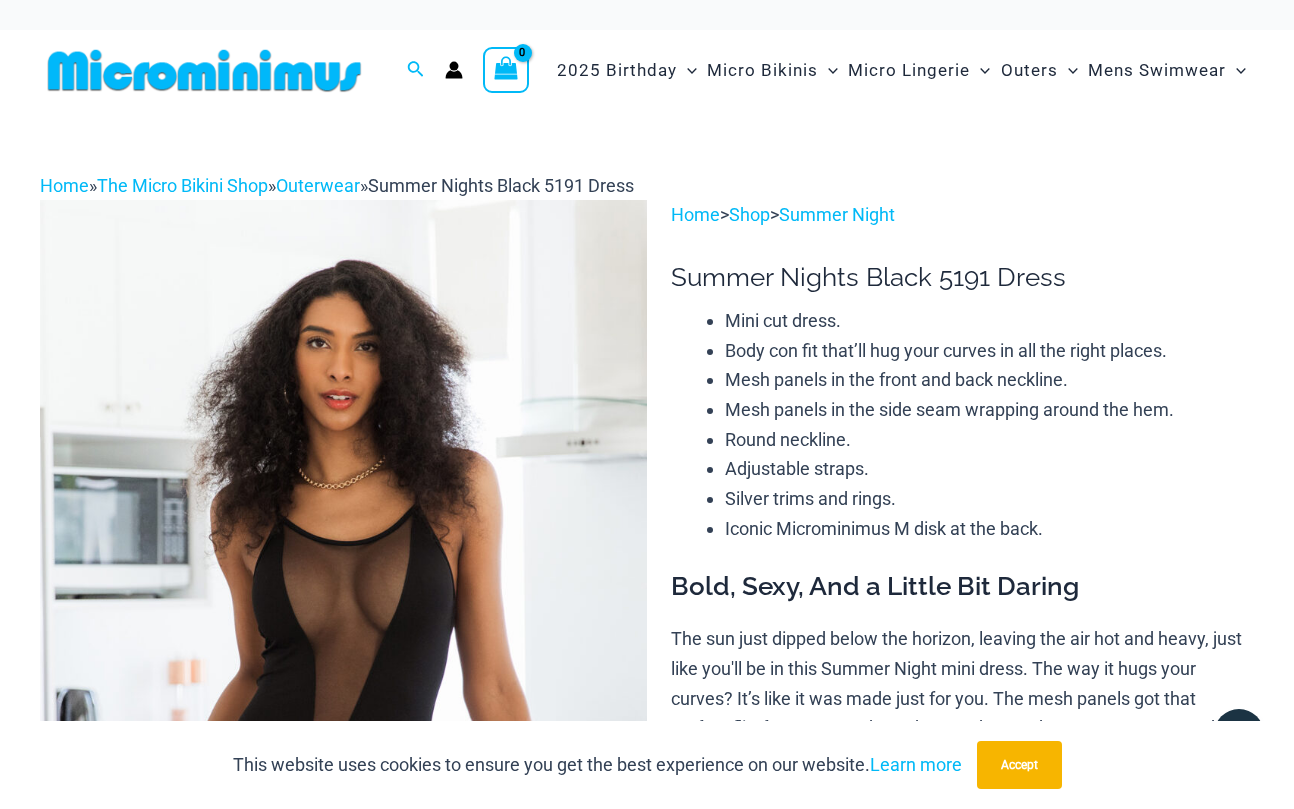 scroll, scrollTop: 0, scrollLeft: 0, axis: both 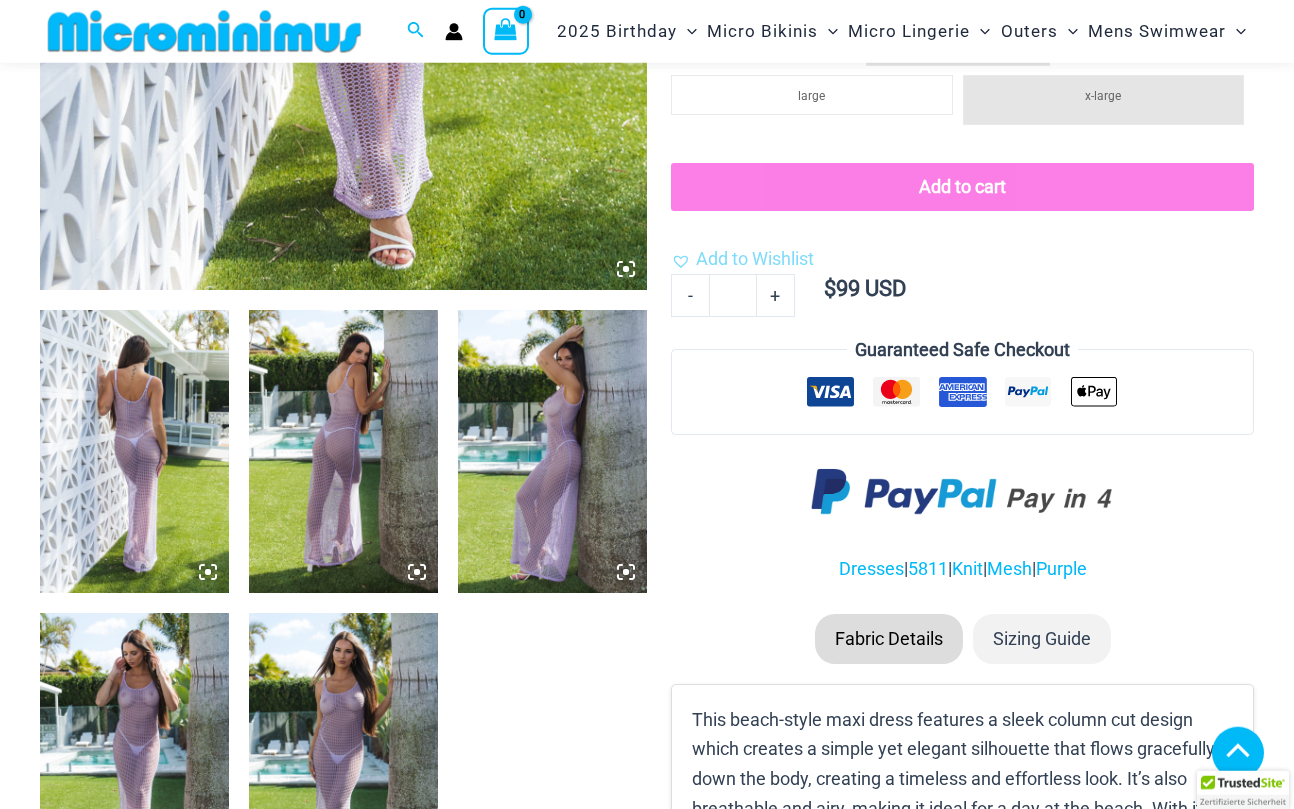 click at bounding box center (552, 452) 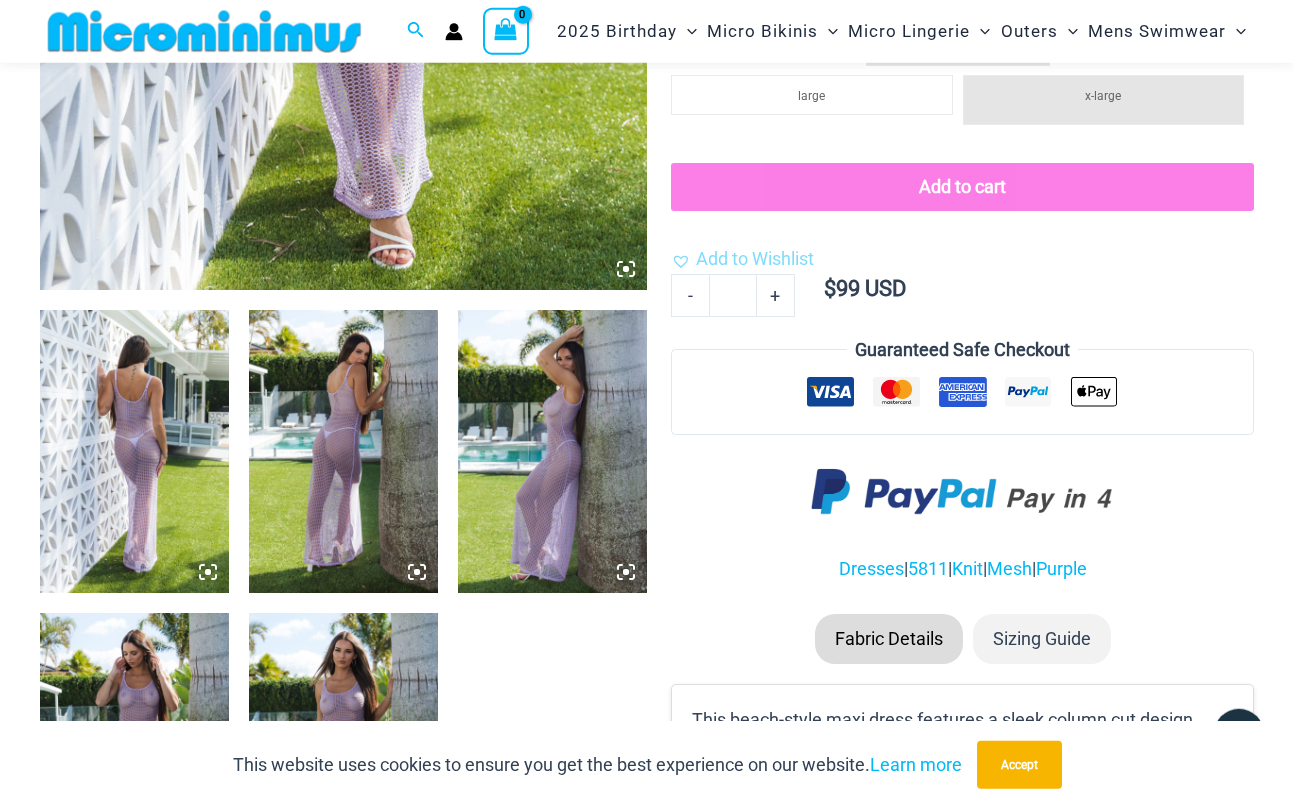 click at bounding box center [552, 452] 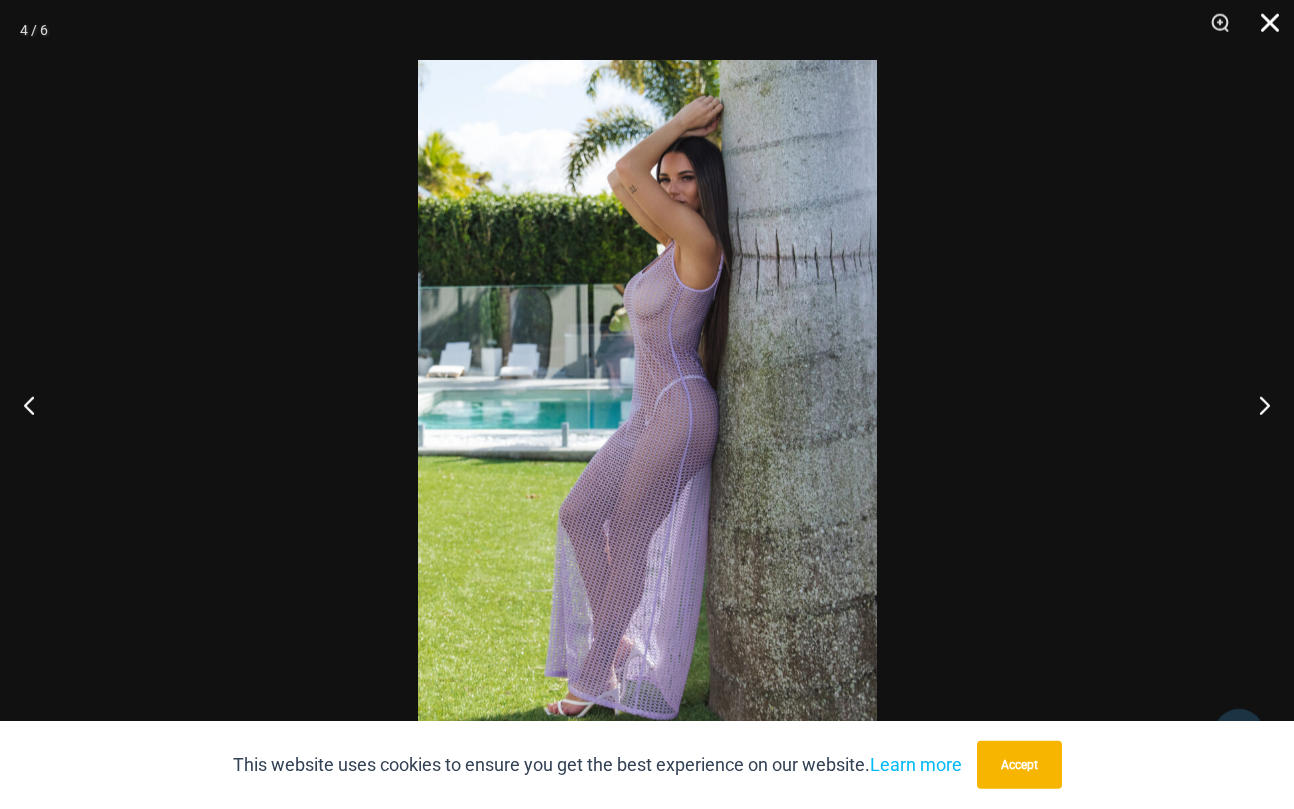 click at bounding box center (1263, 30) 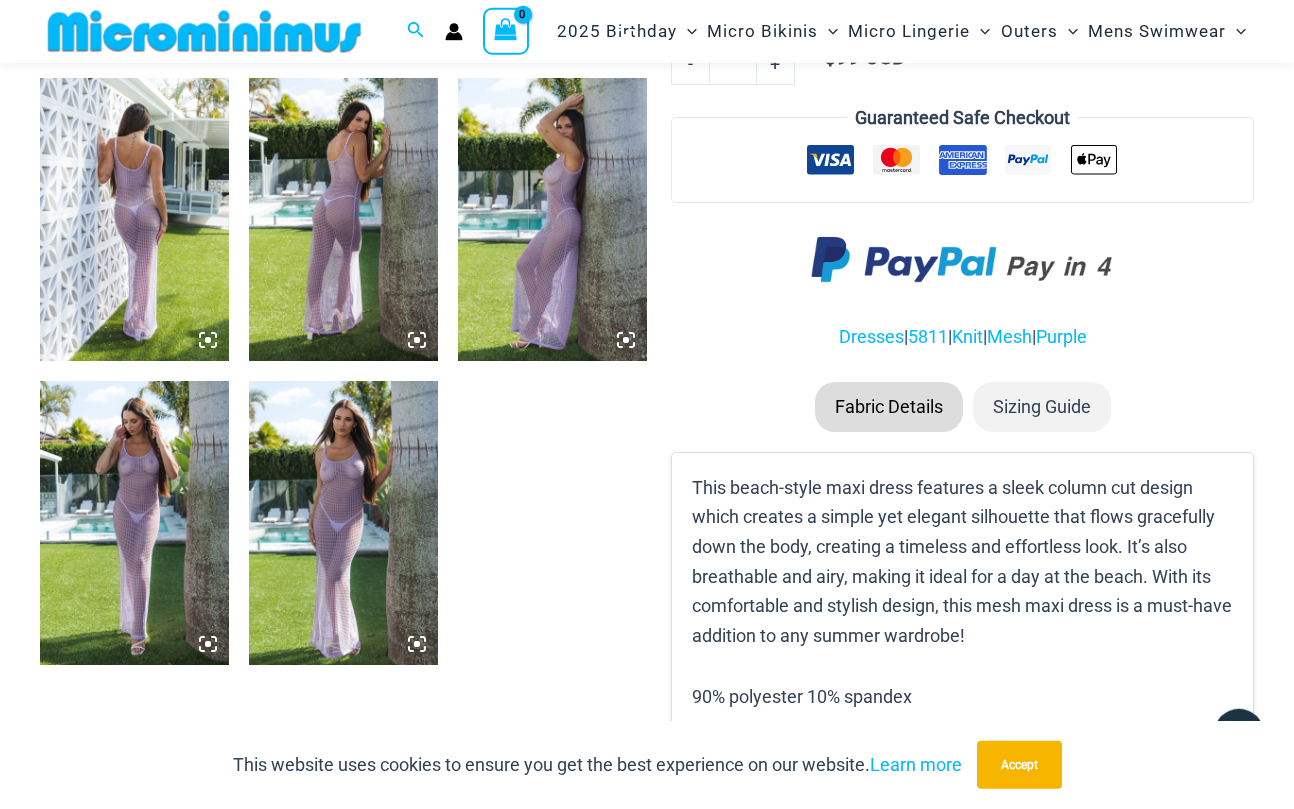 scroll, scrollTop: 1034, scrollLeft: 0, axis: vertical 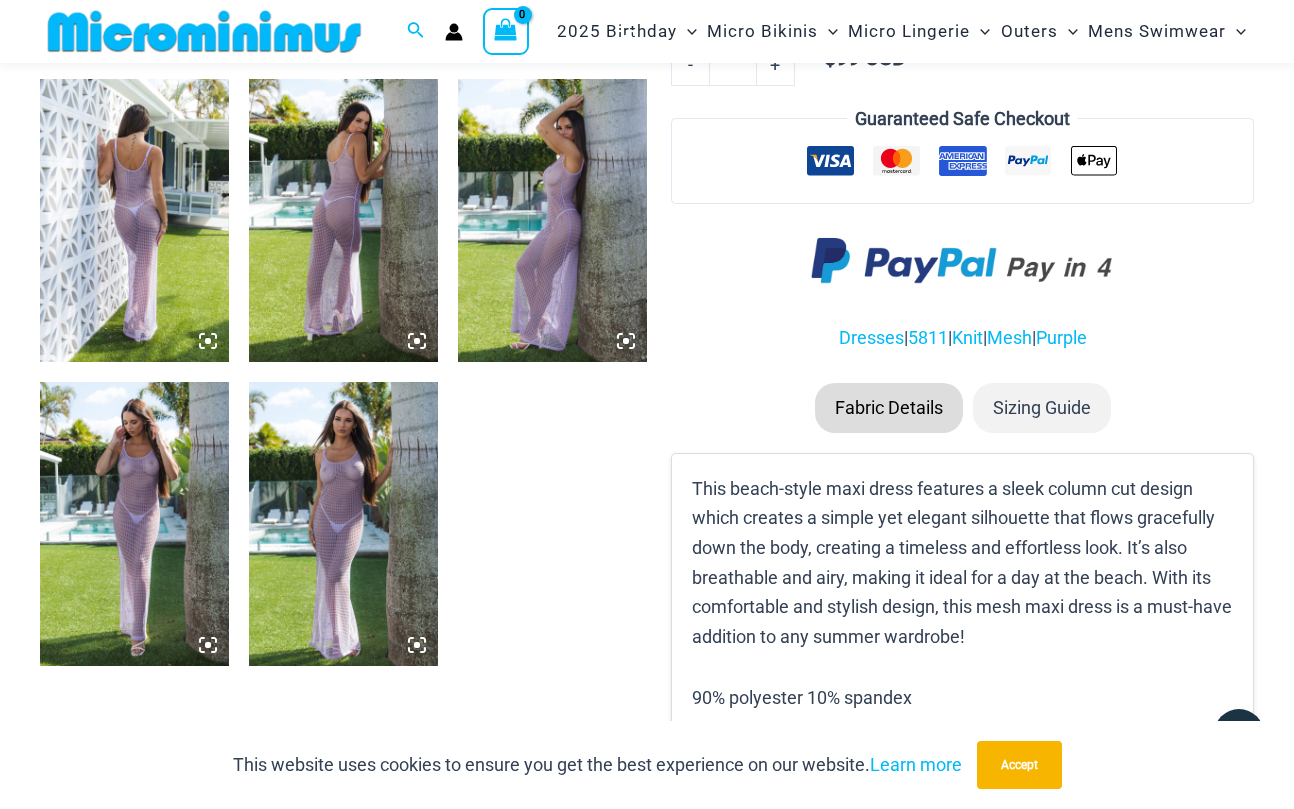 click at bounding box center [134, 524] 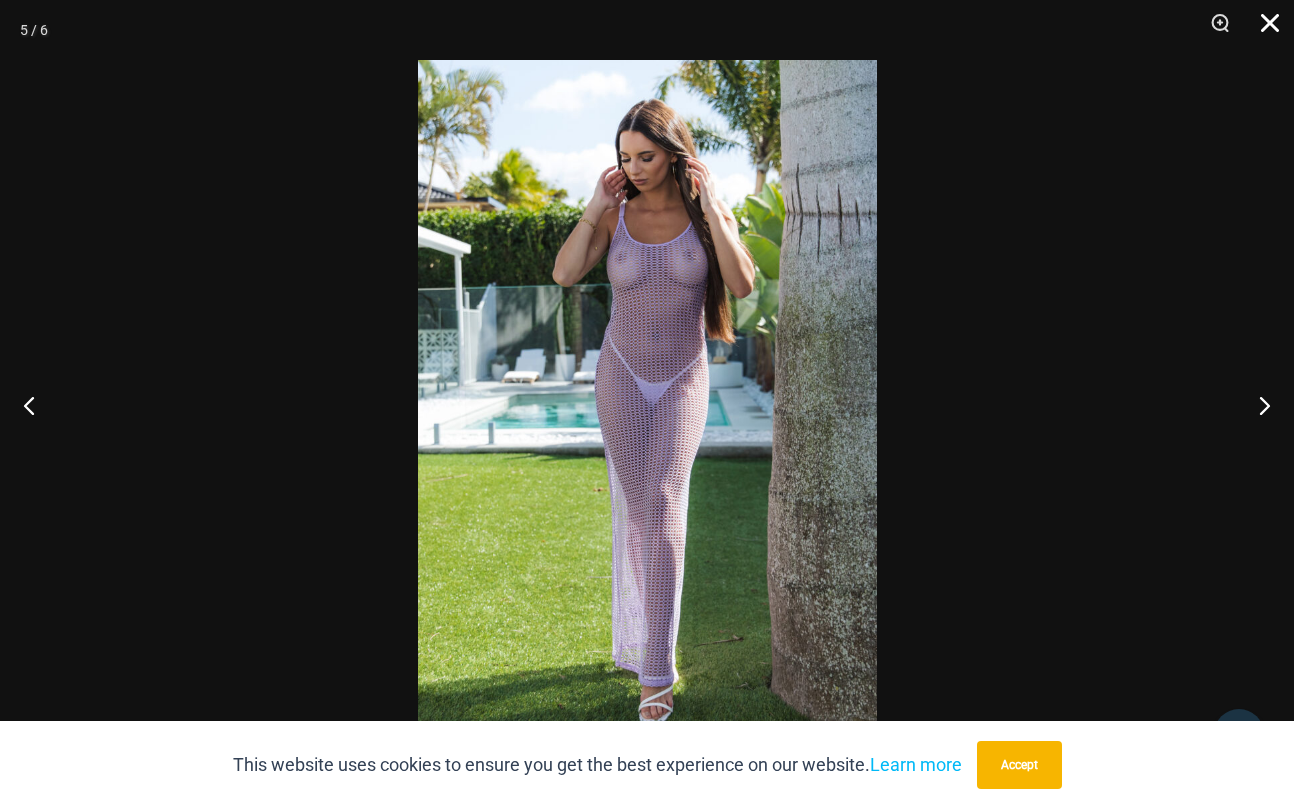 click at bounding box center [1263, 30] 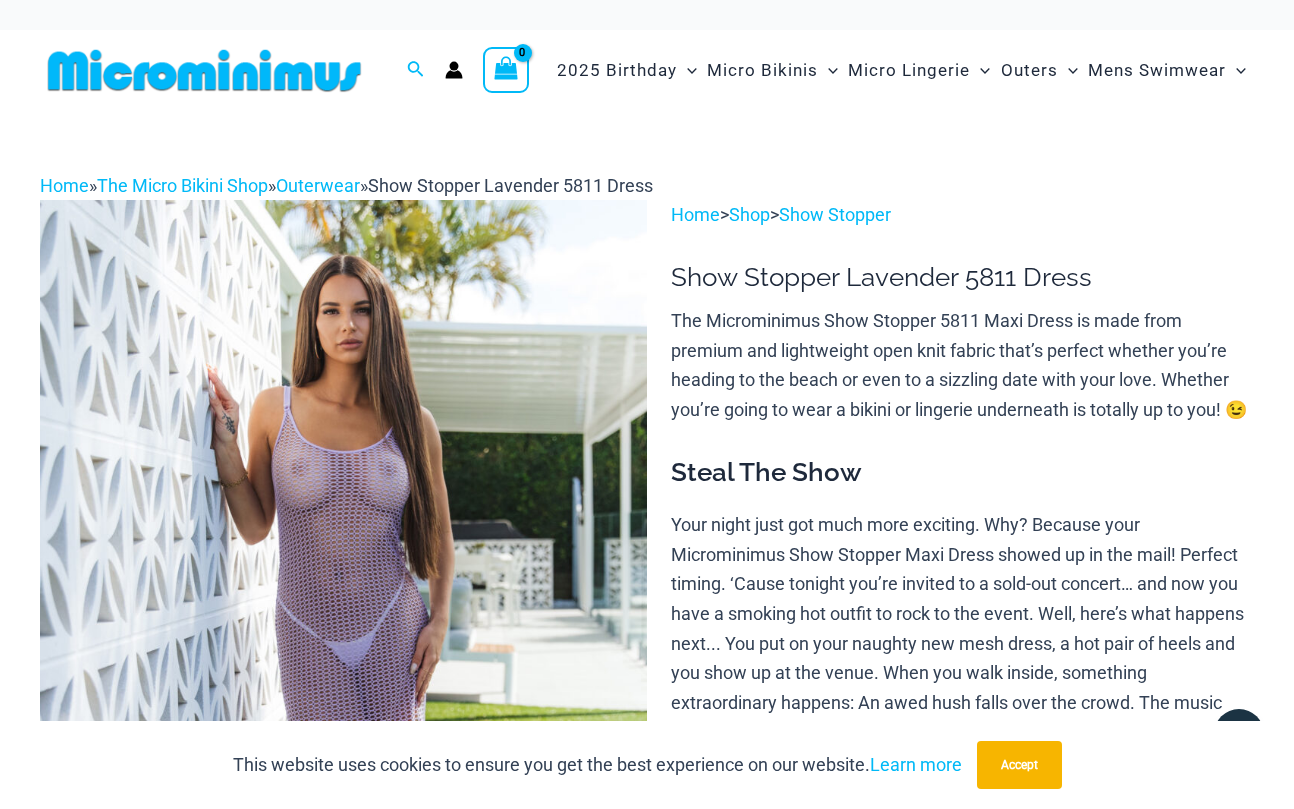 scroll, scrollTop: 0, scrollLeft: 0, axis: both 